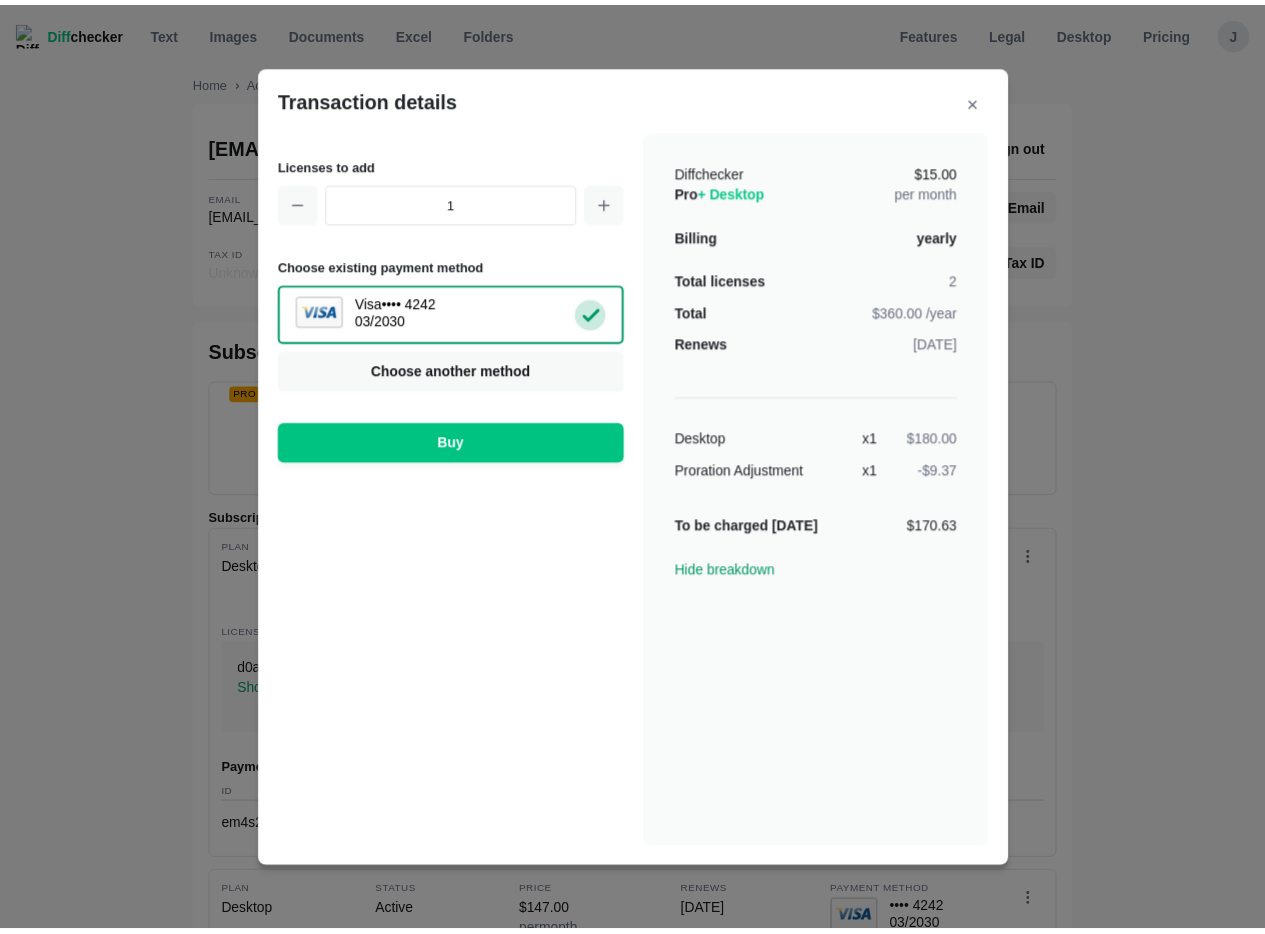 scroll, scrollTop: 30, scrollLeft: 0, axis: vertical 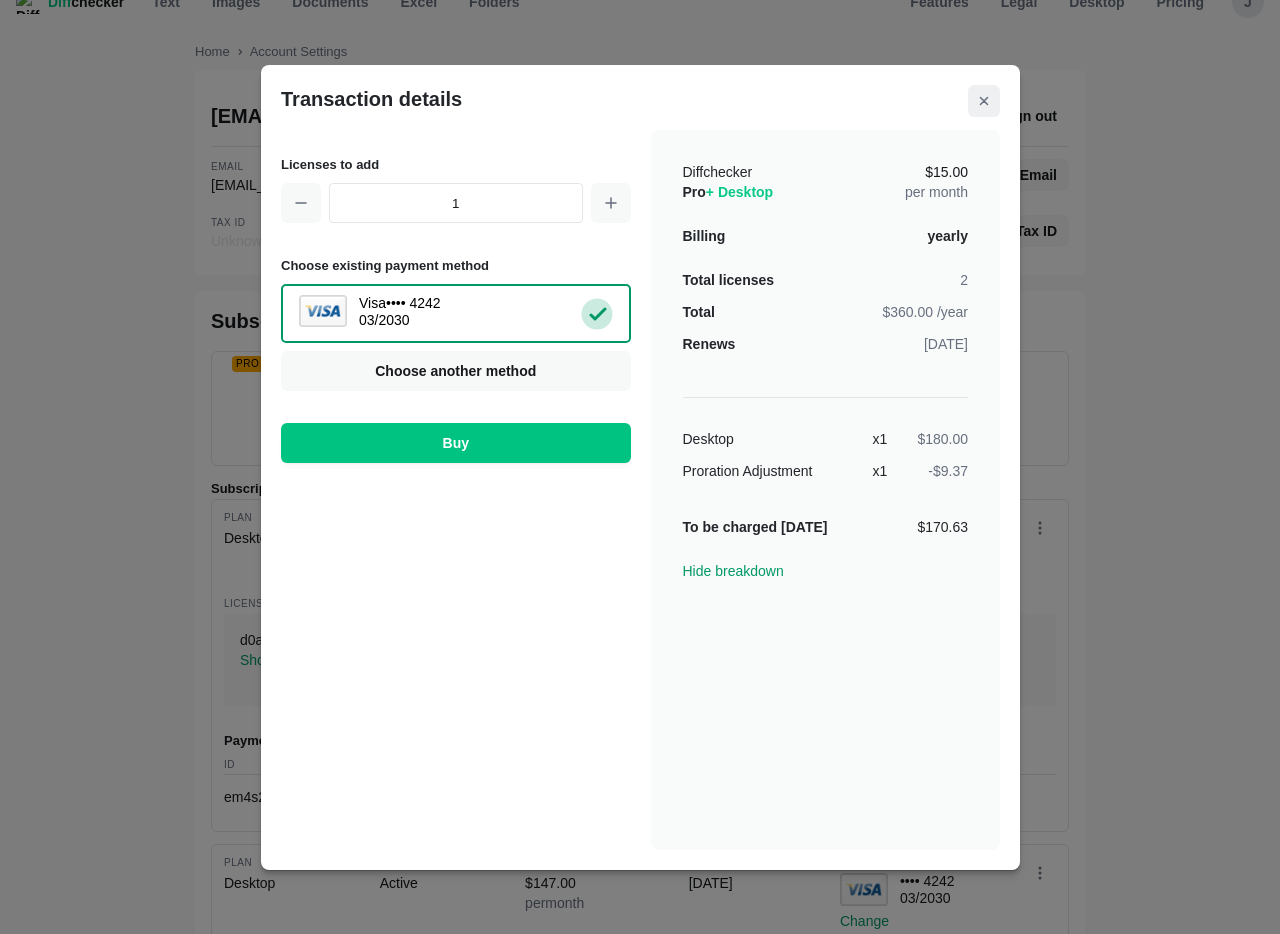 click 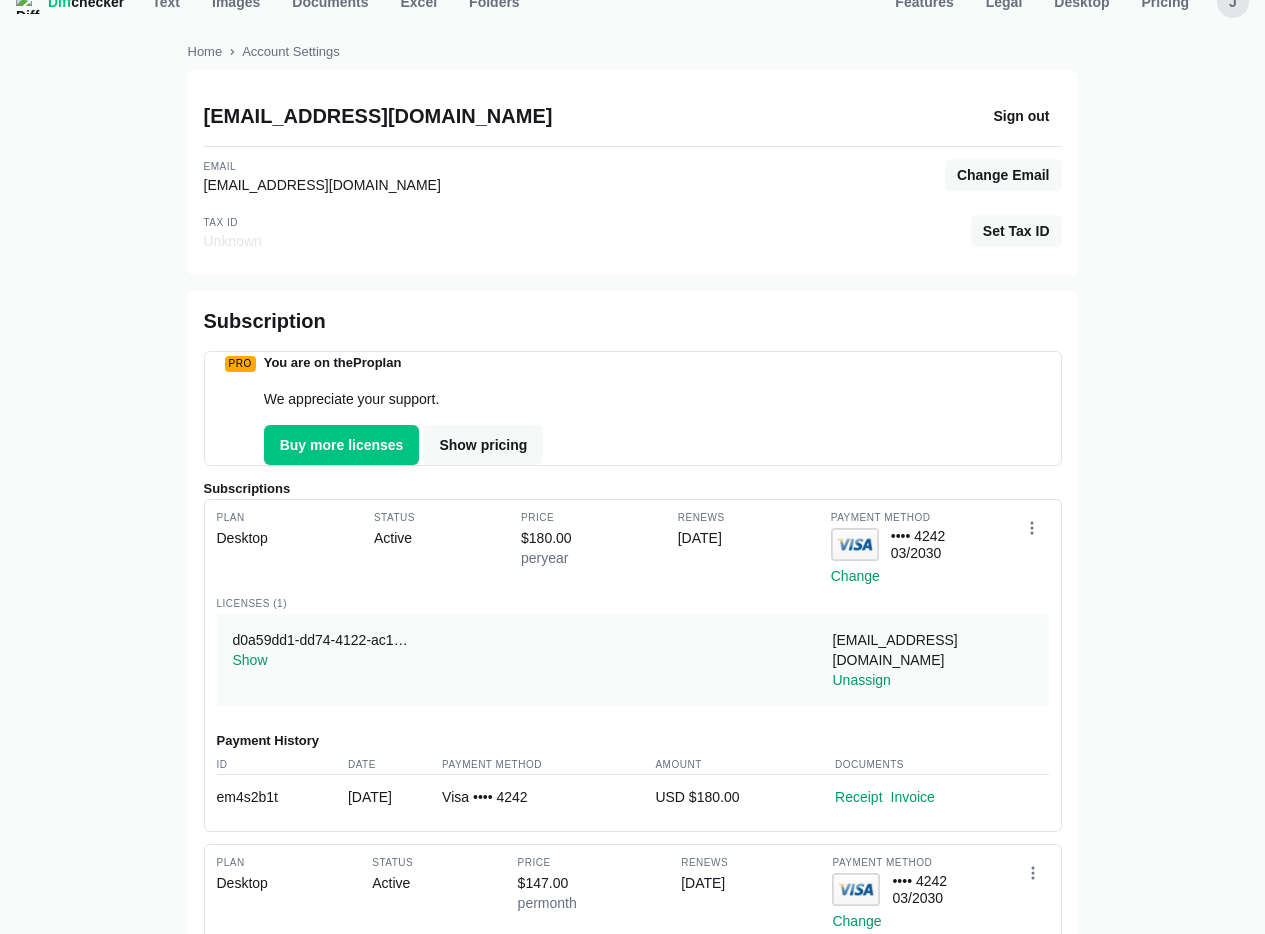 click on "Pro You are on the  Pro  plan We appreciate your support. Buy more licenses Show pricing" at bounding box center (643, 408) 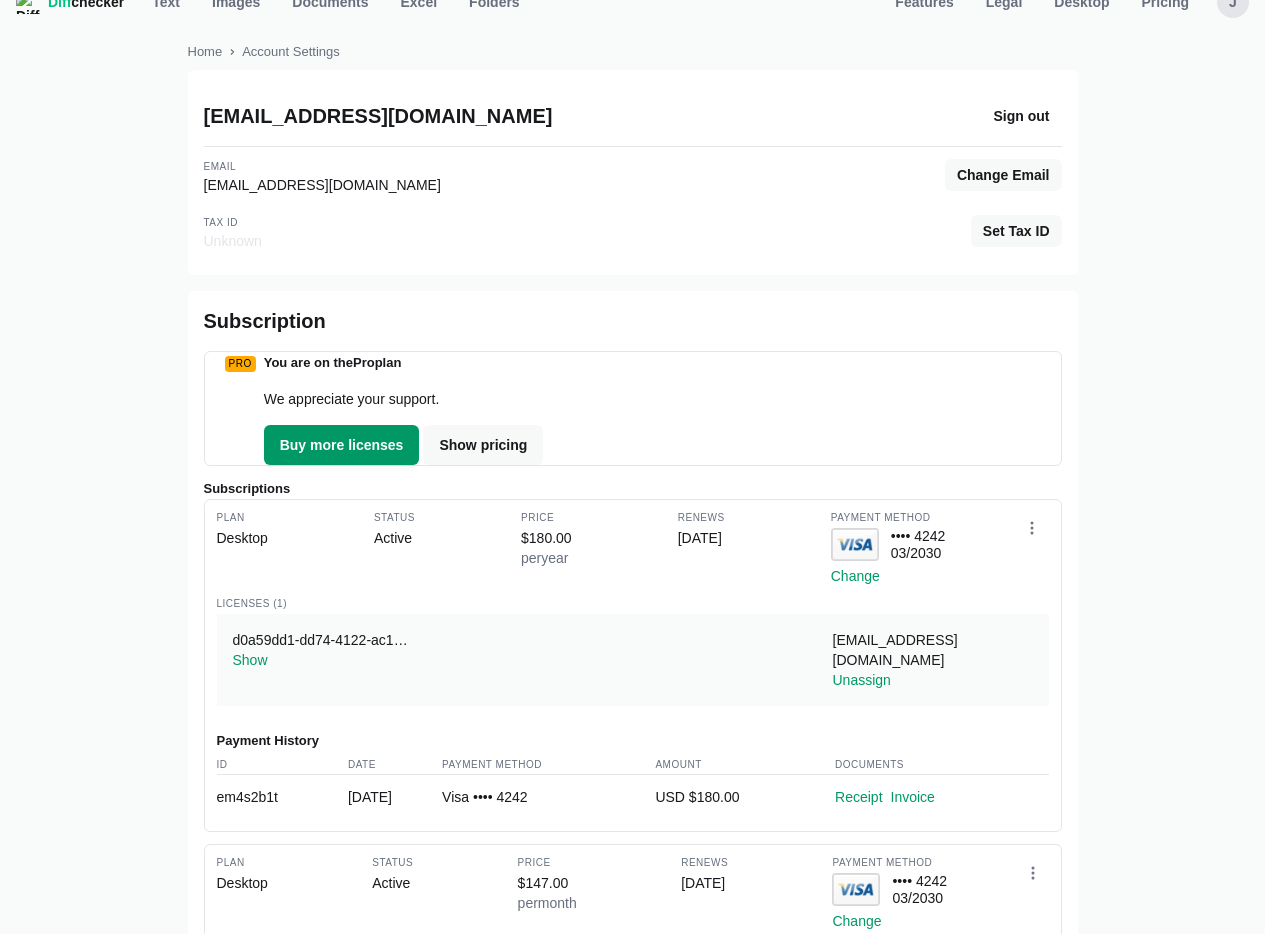 click on "Buy more licenses" at bounding box center (342, 445) 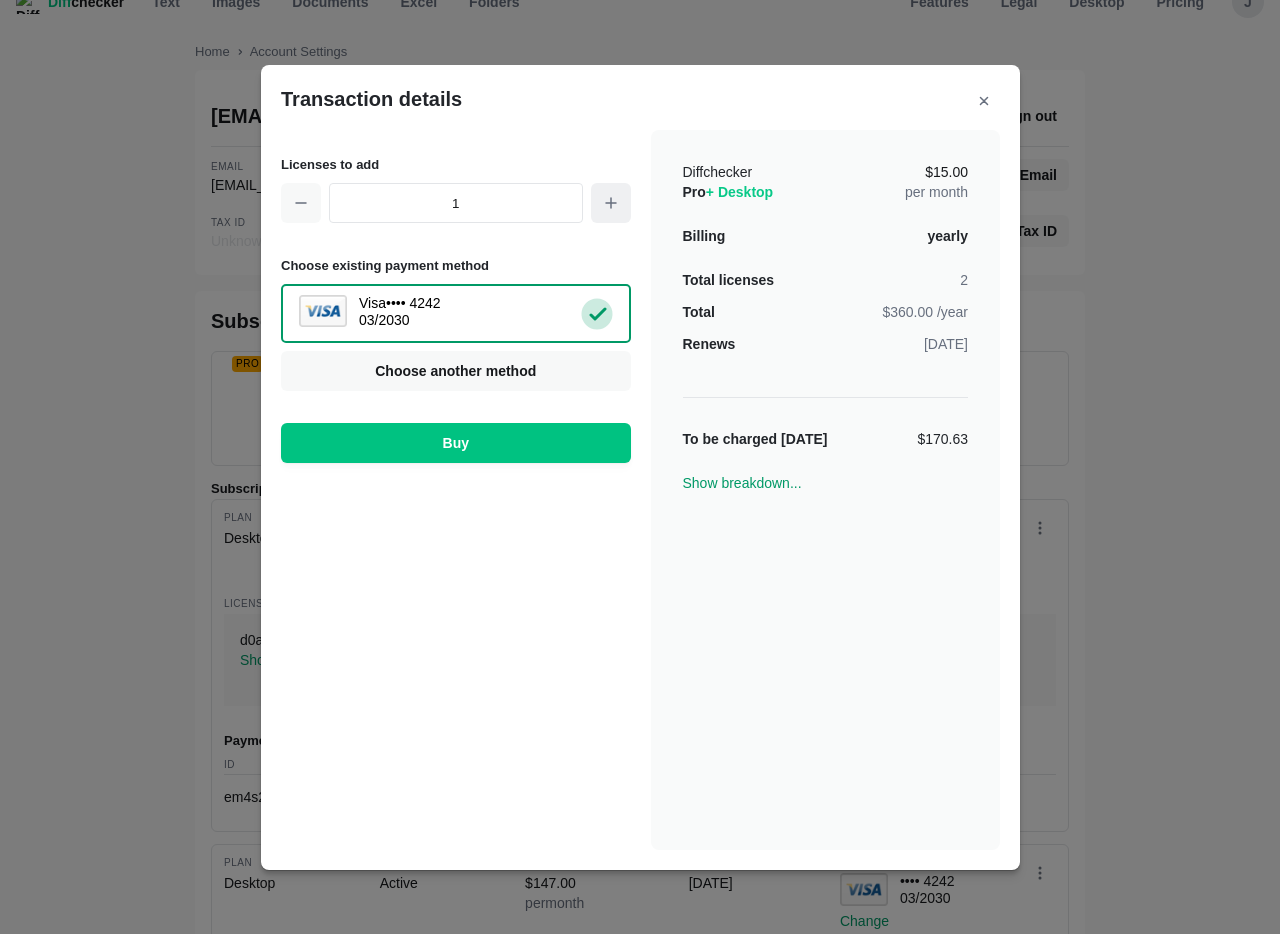 click at bounding box center [610, 203] 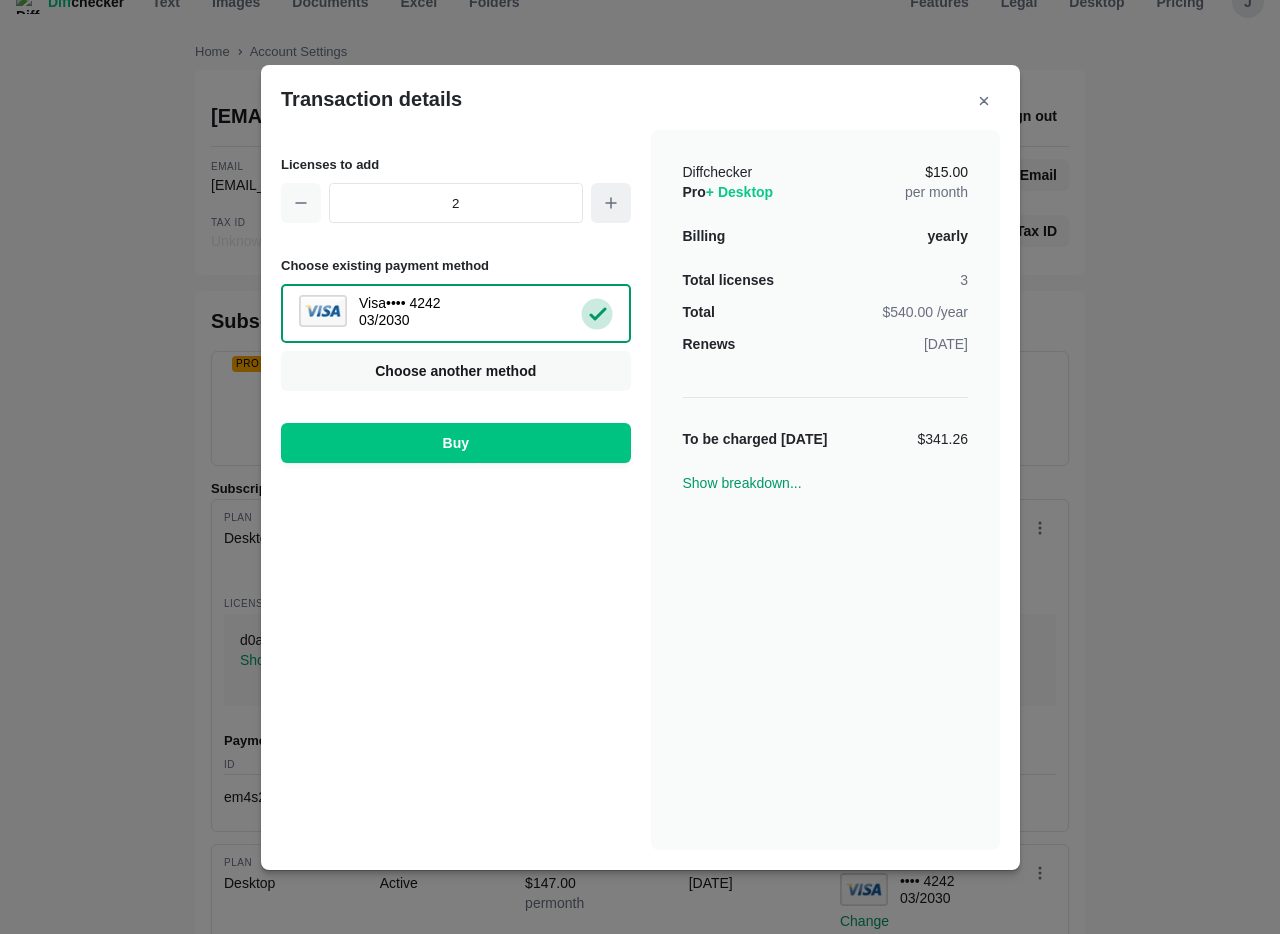 click at bounding box center (610, 203) 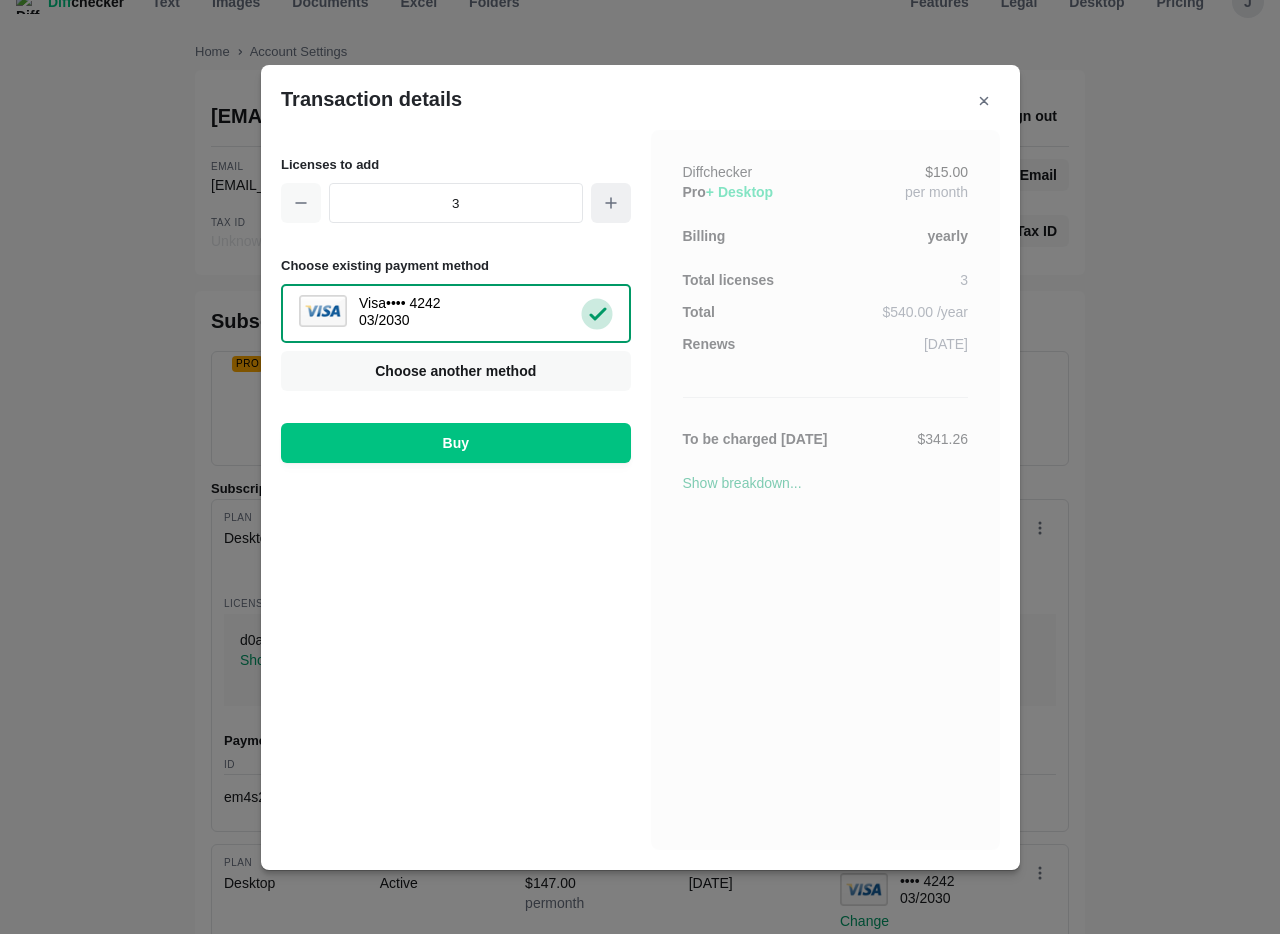 click at bounding box center (610, 203) 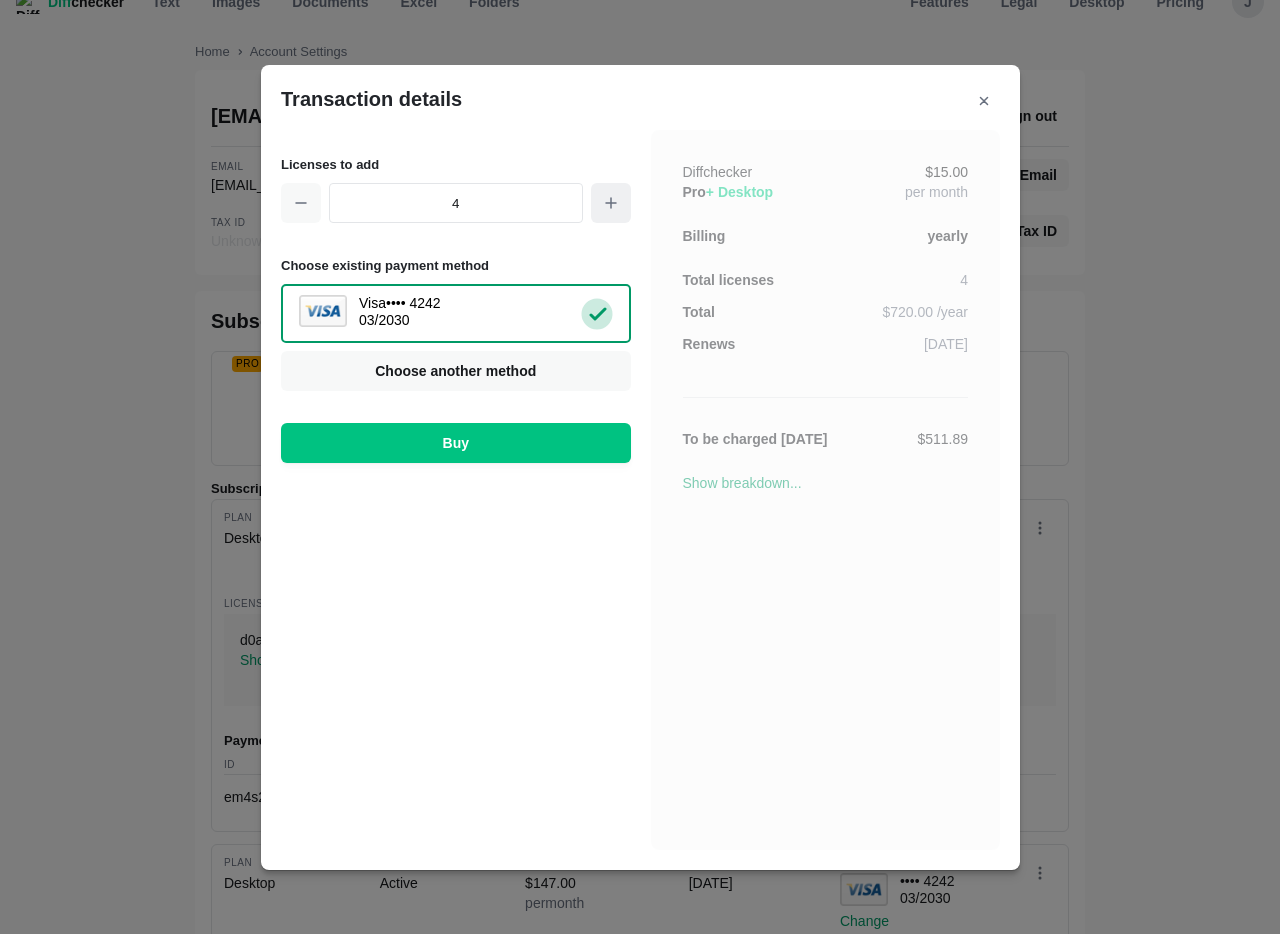 click at bounding box center (610, 203) 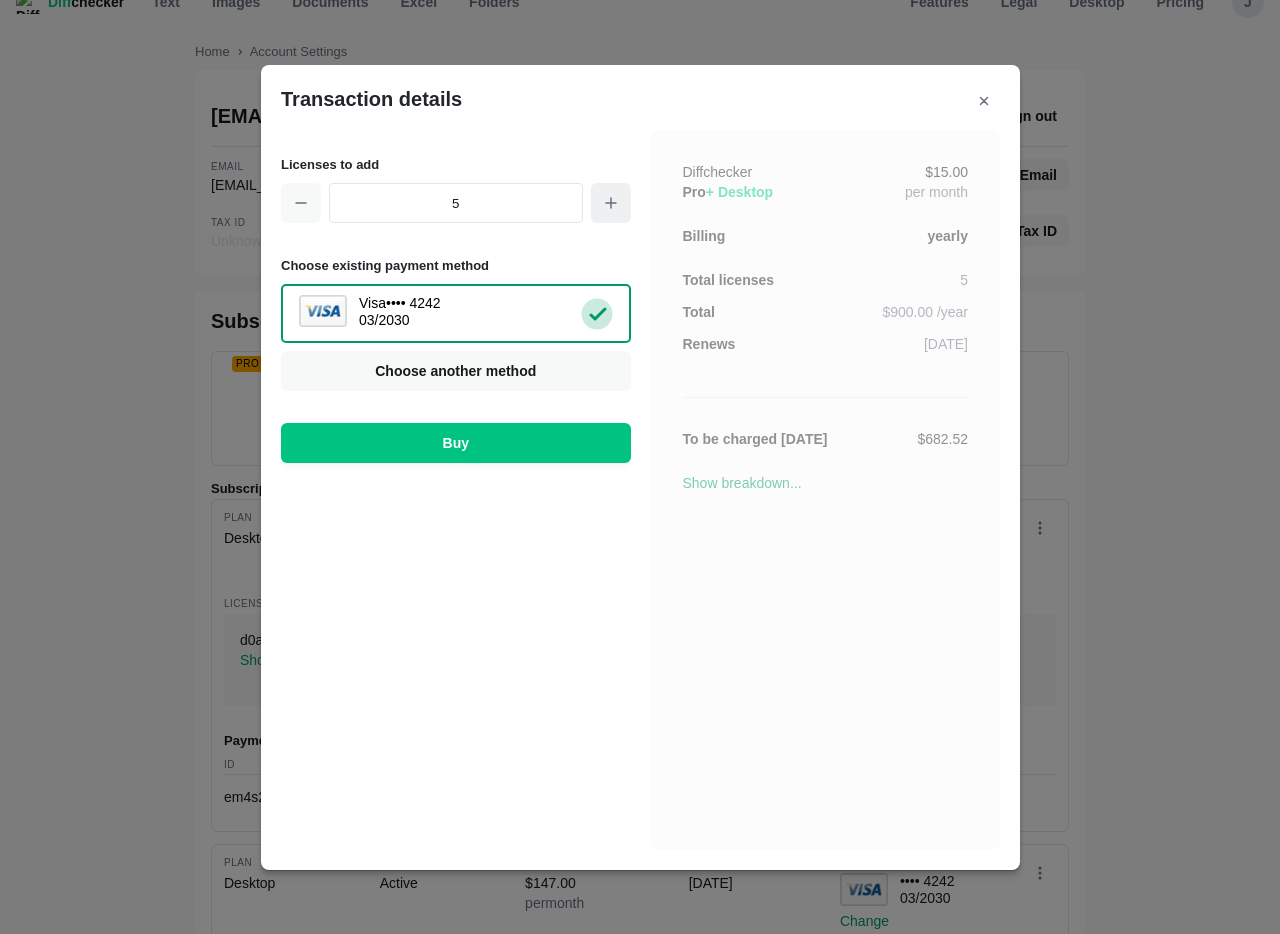 click at bounding box center (610, 203) 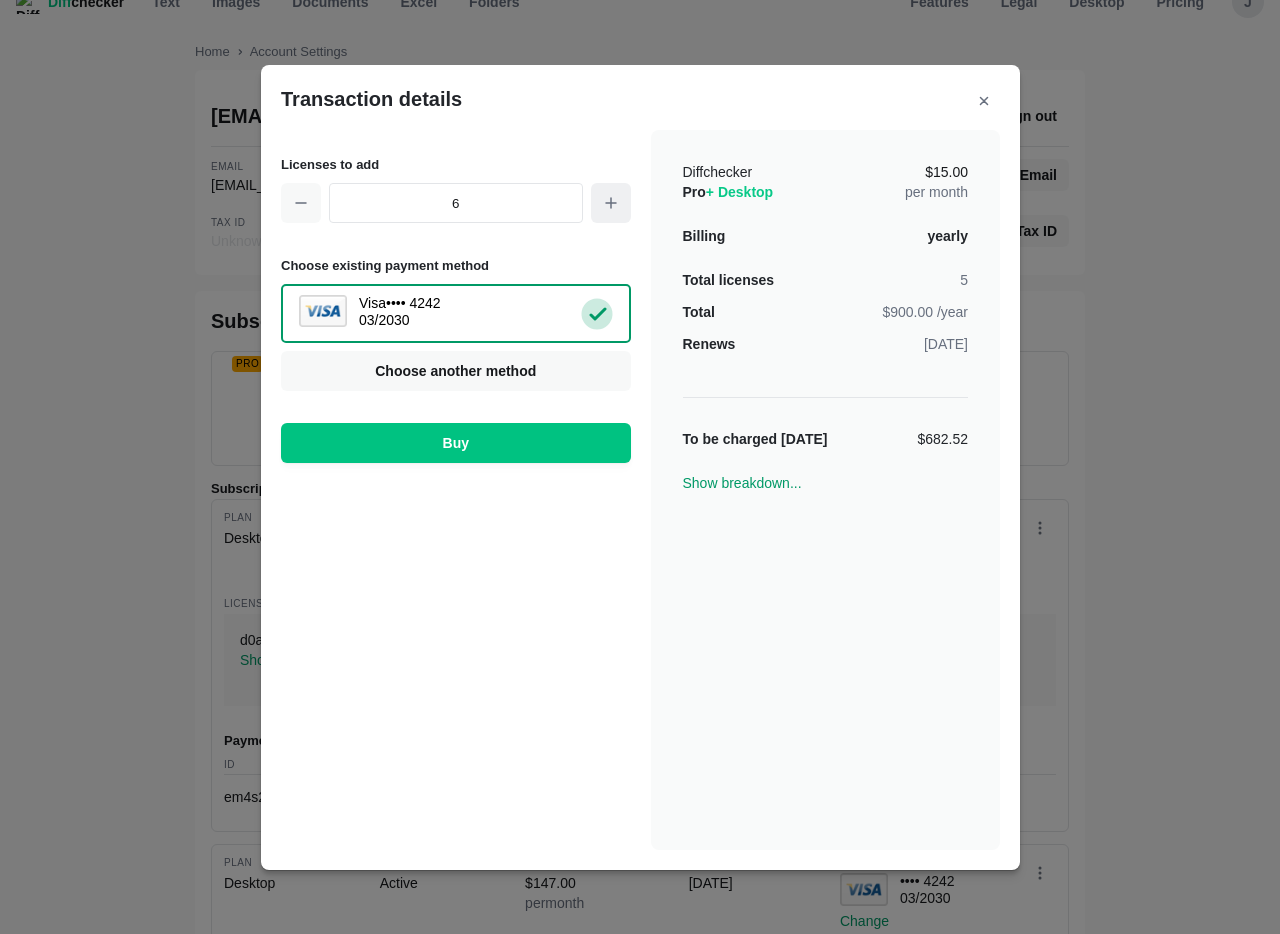click at bounding box center (610, 203) 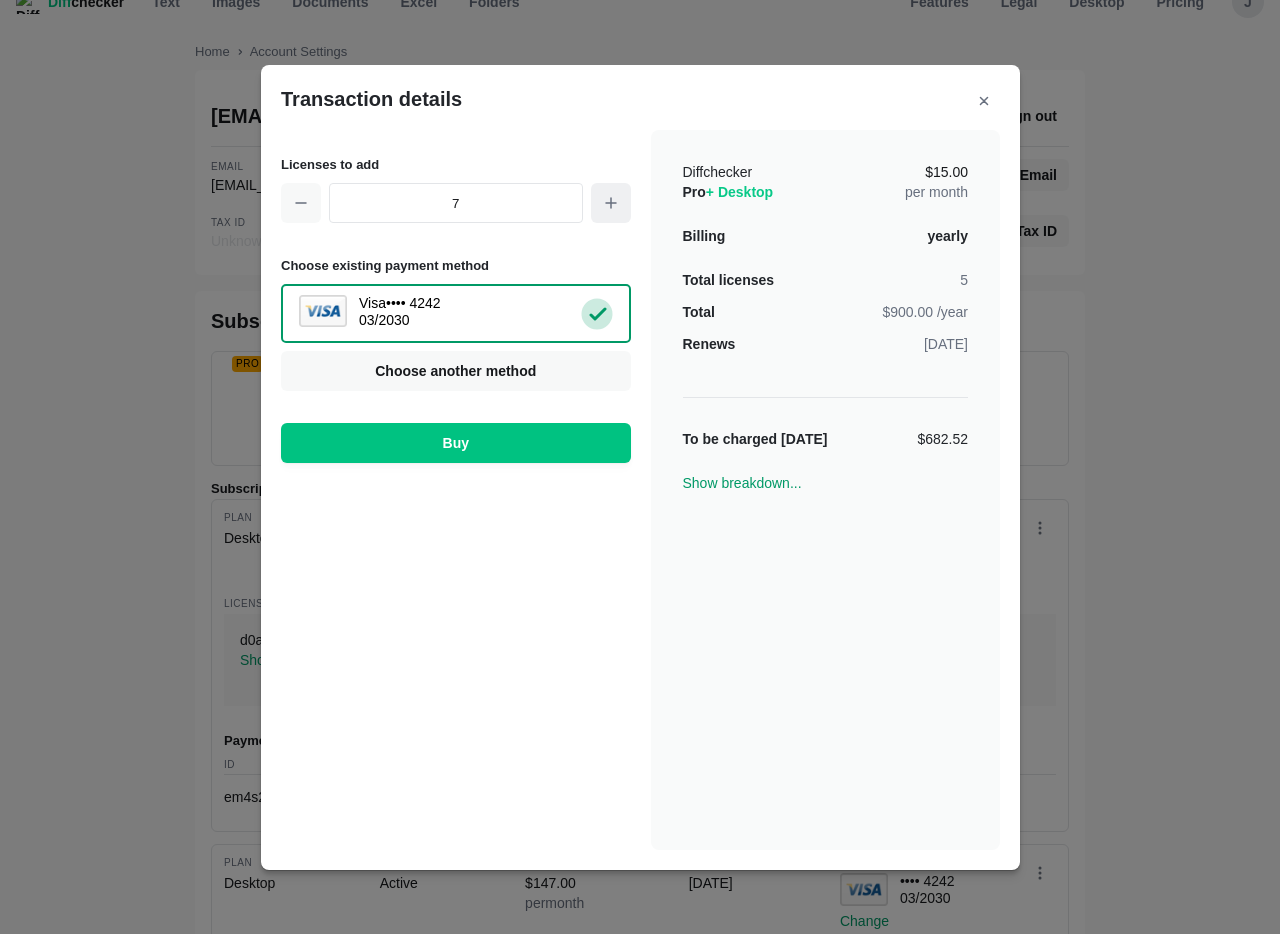 click at bounding box center (610, 203) 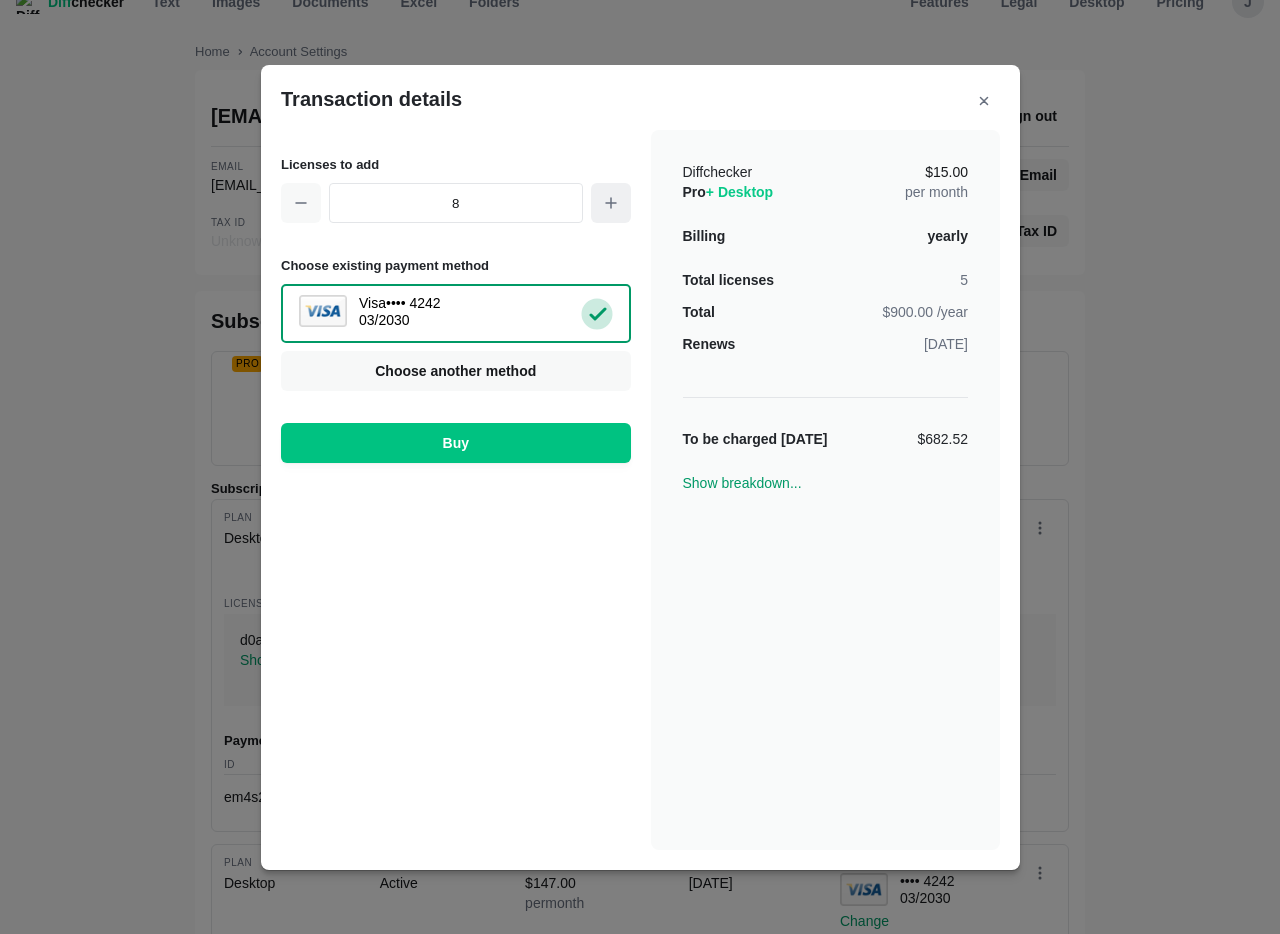 click at bounding box center [610, 203] 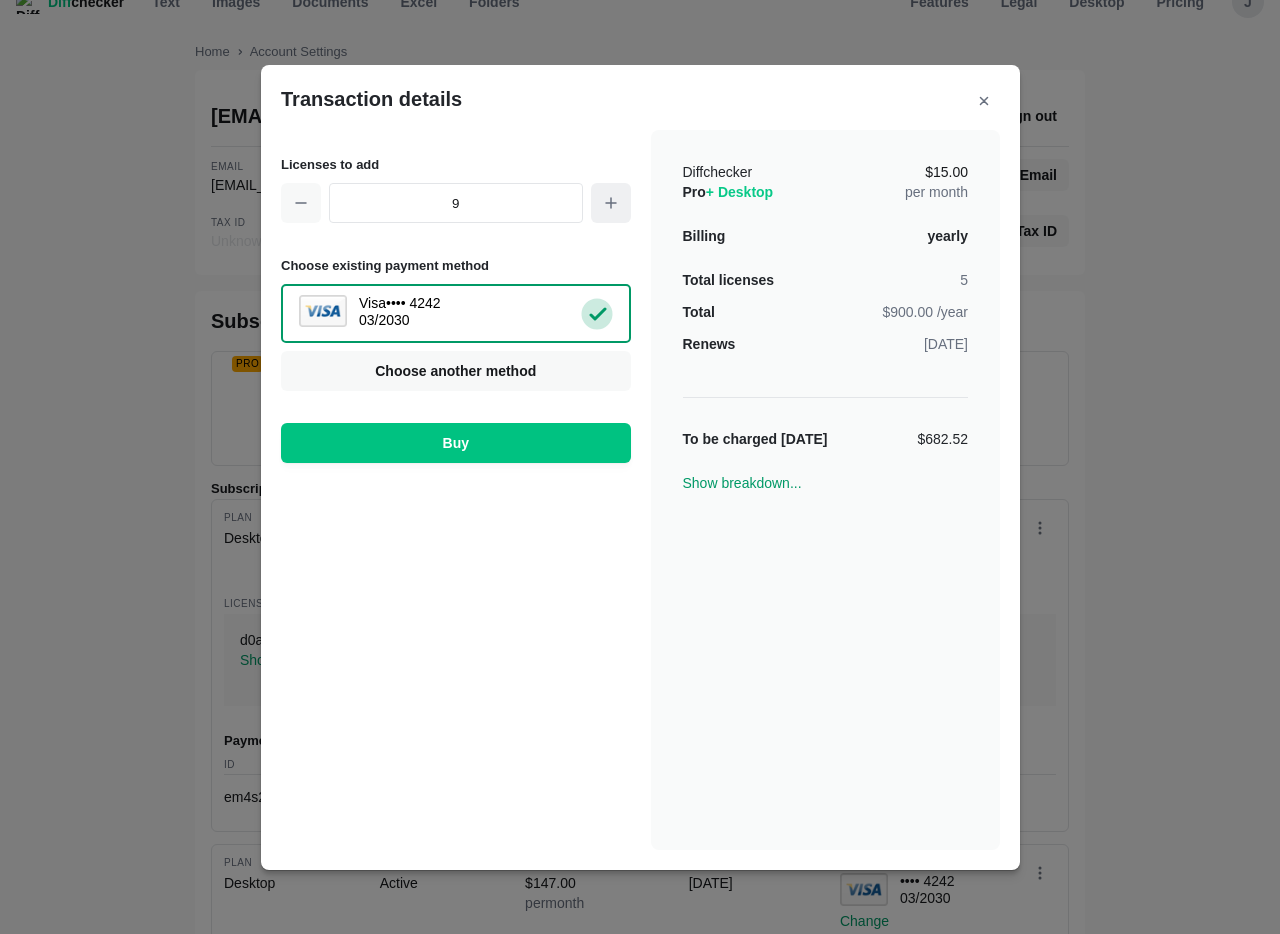 click at bounding box center [610, 203] 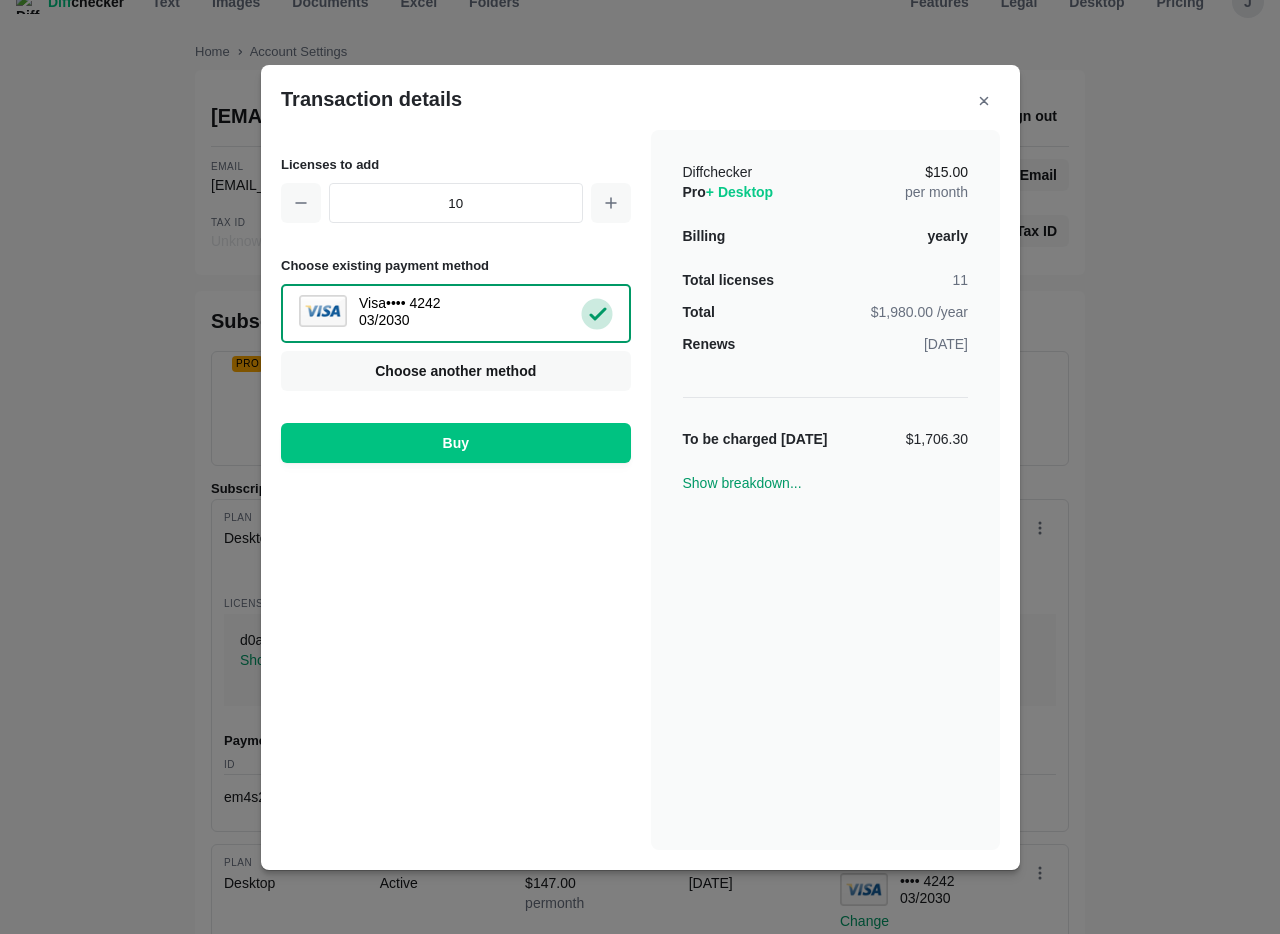 click on "Diffchecker   Pro  + Desktop $15.00 per month Billing yearly Total licenses 11 Total $1,980.00   /  year Renews [DATE] To be charged [DATE] $1,706.30 Show breakdown..." at bounding box center (825, 490) 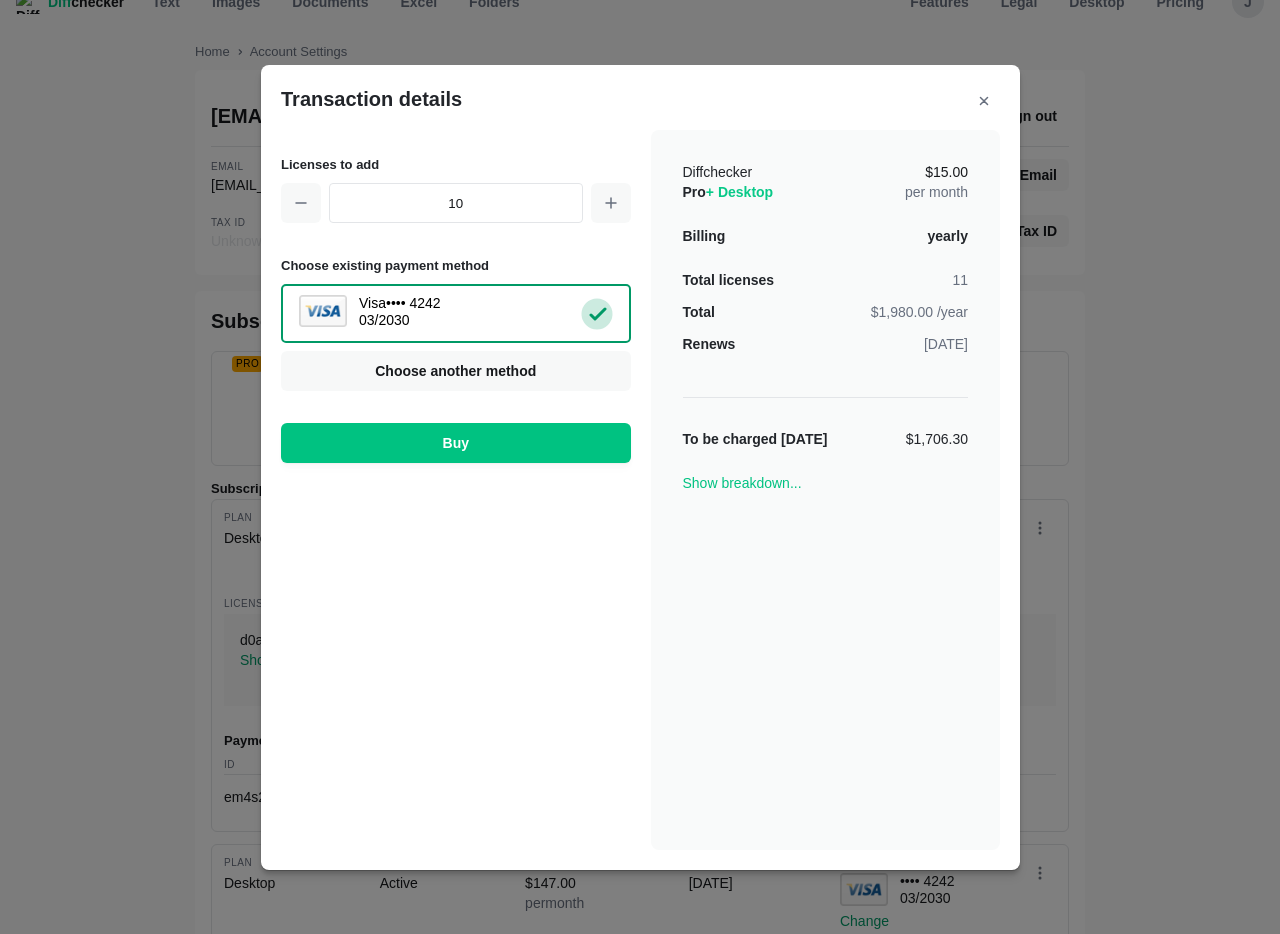 click on "Show breakdown..." at bounding box center [741, 483] 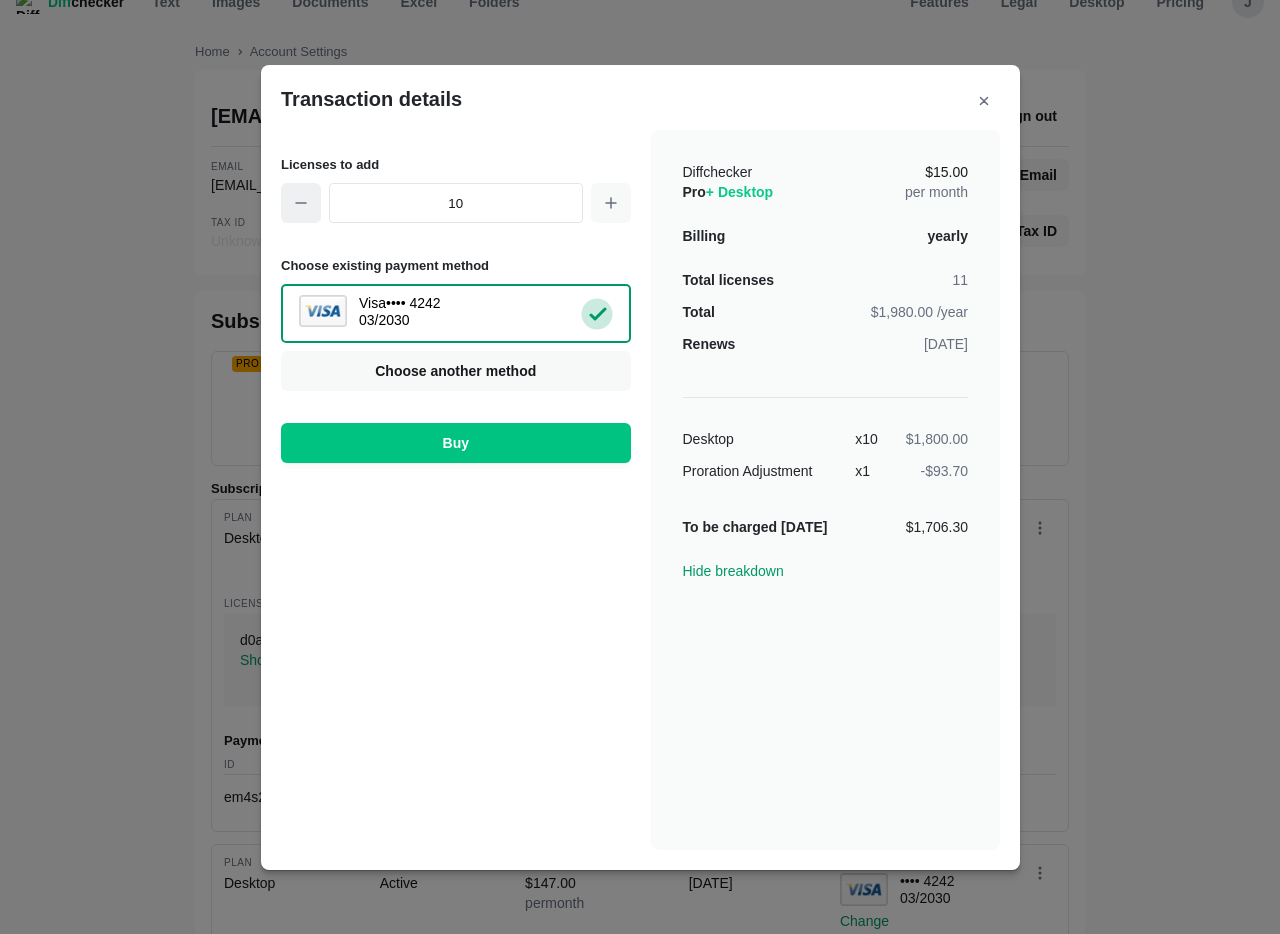 click at bounding box center (301, 203) 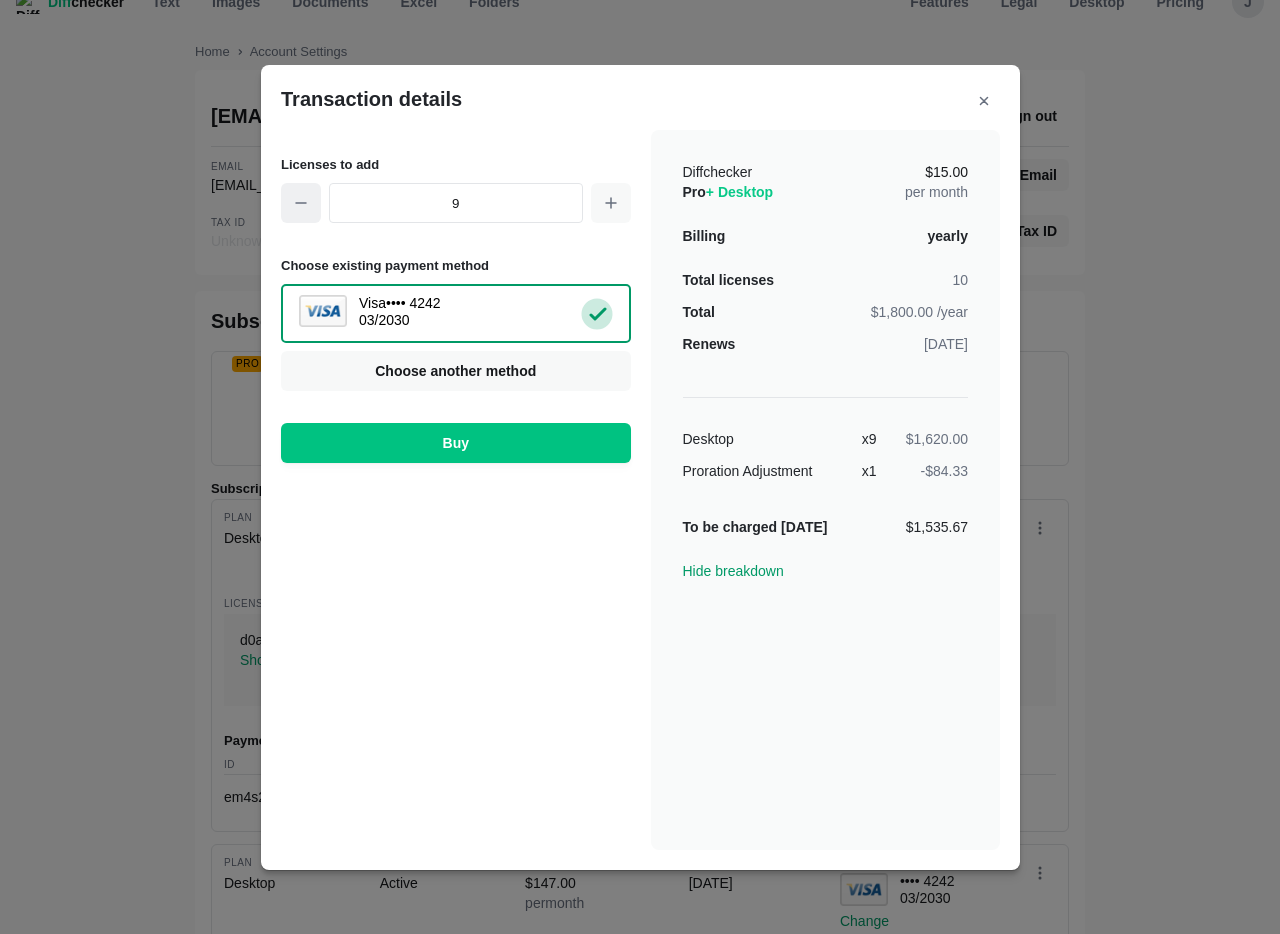 click at bounding box center [301, 203] 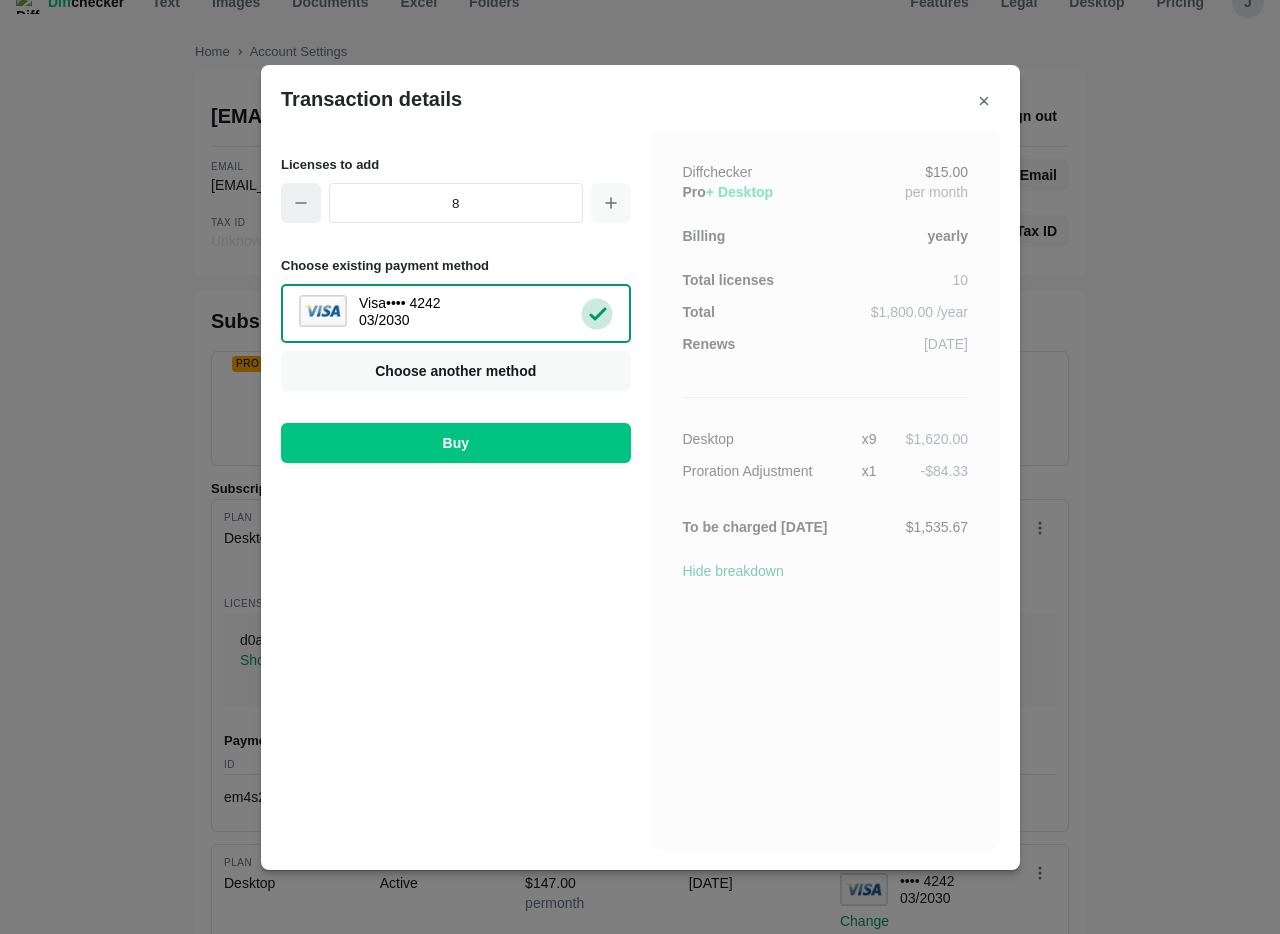click at bounding box center [301, 203] 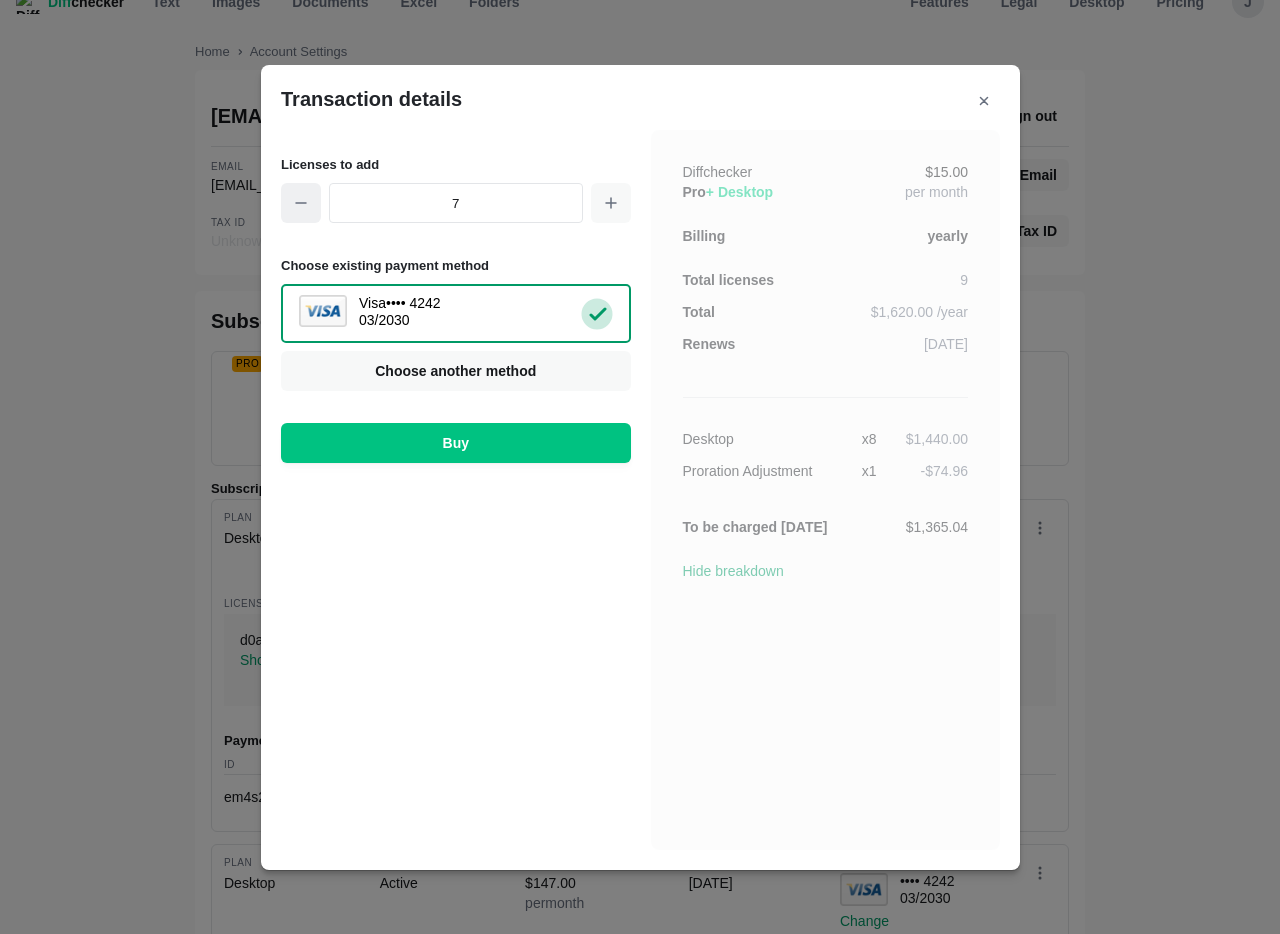 click at bounding box center (301, 203) 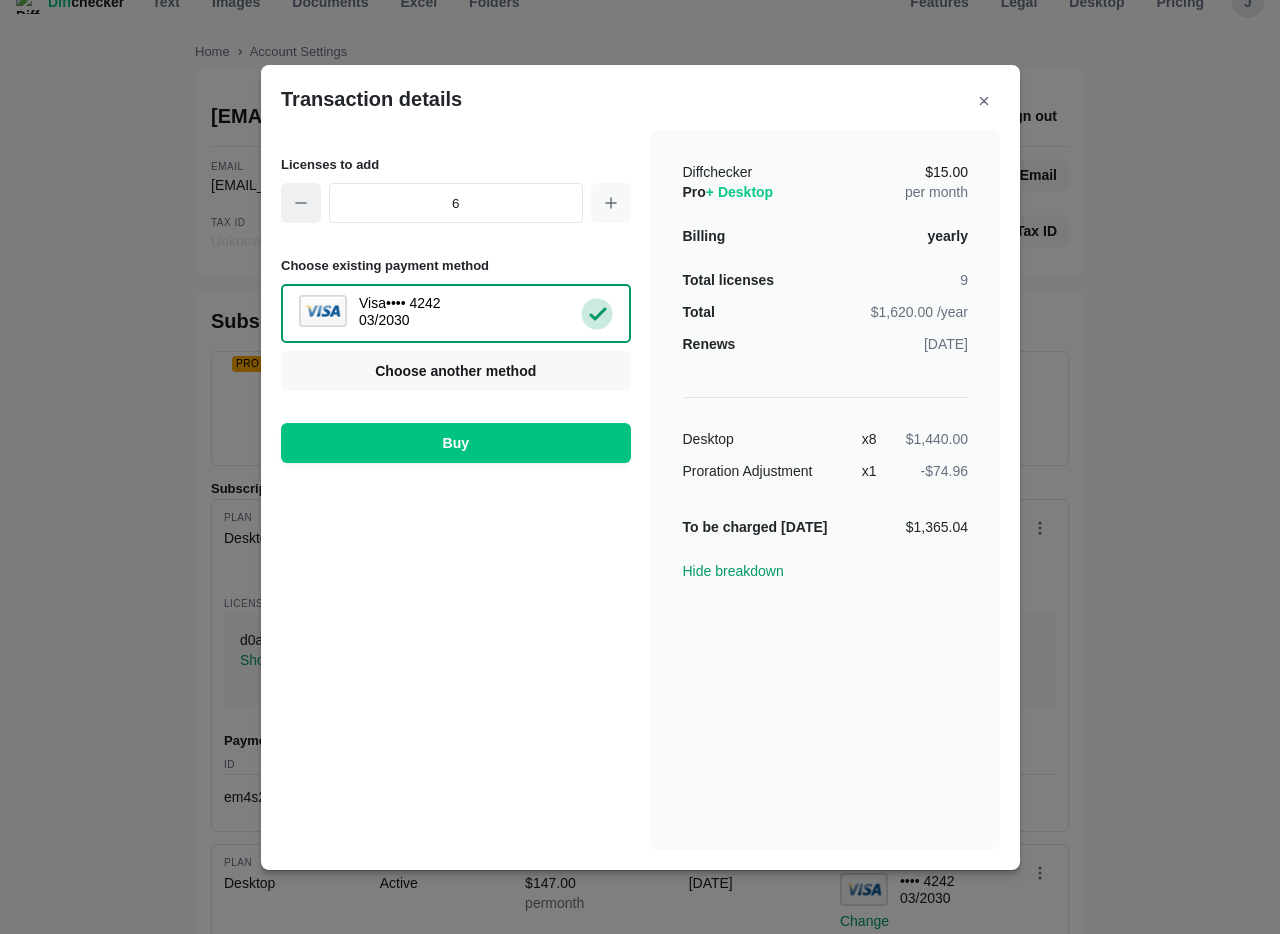 click at bounding box center [301, 203] 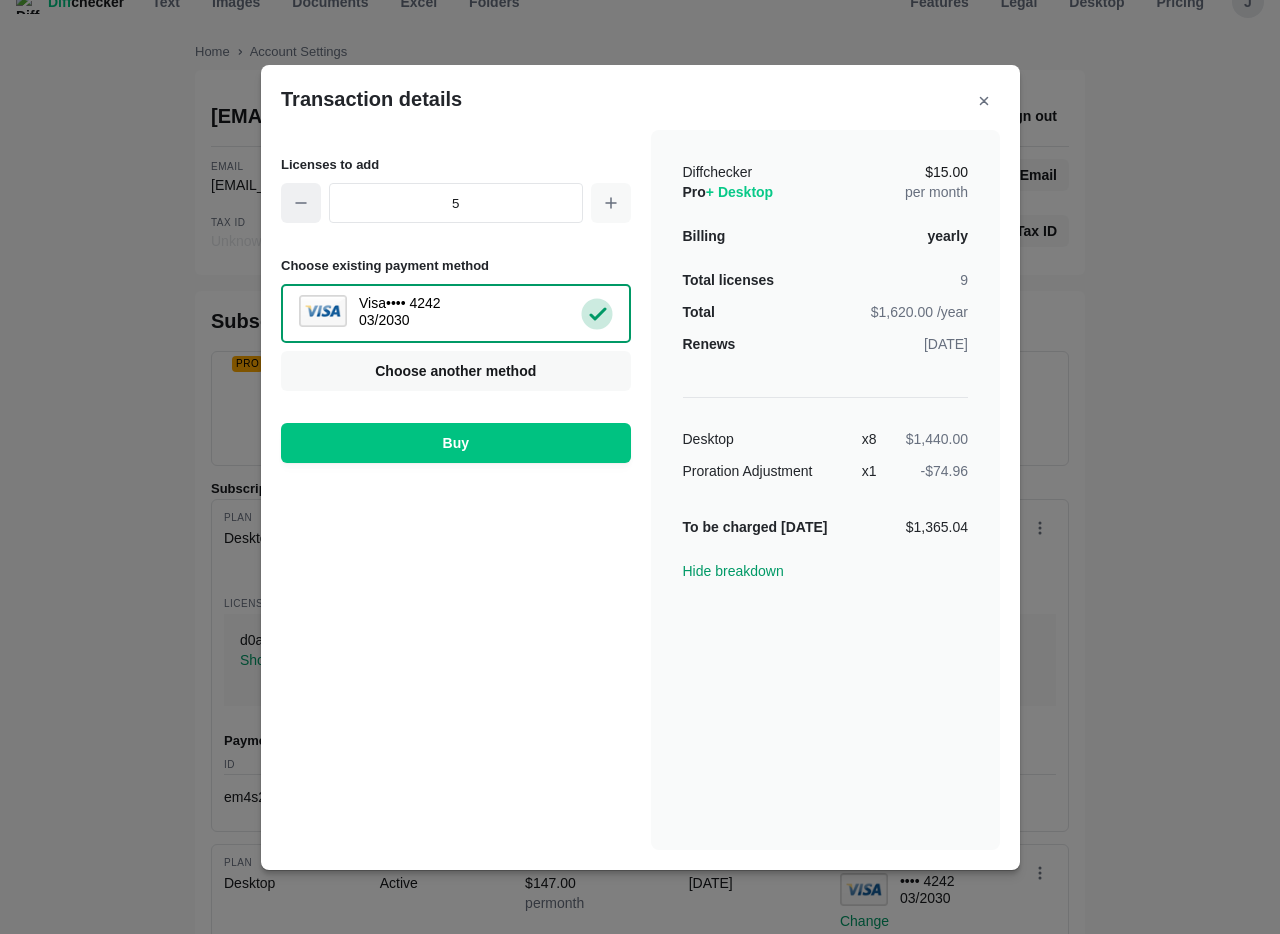 click at bounding box center [301, 203] 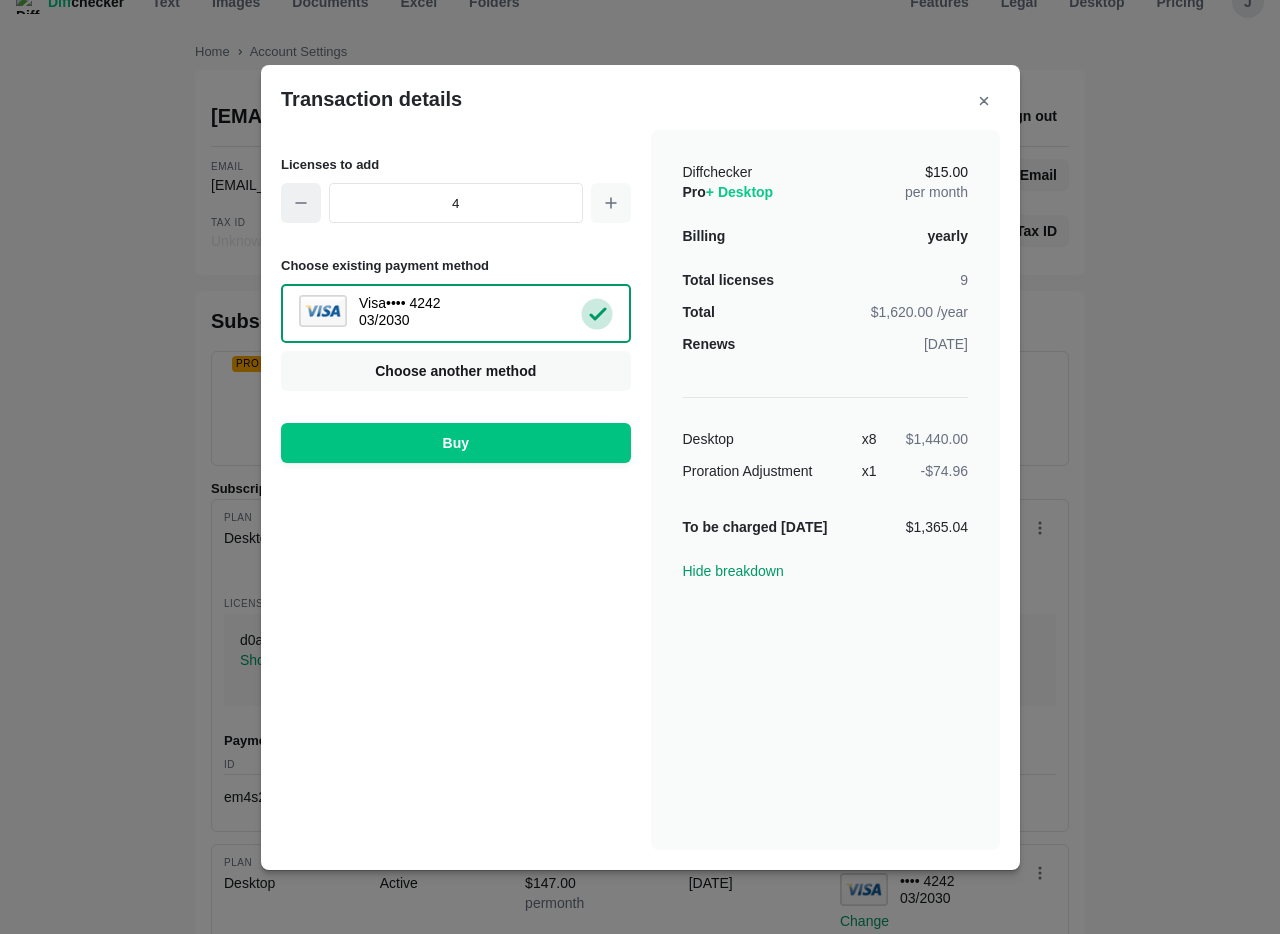 click at bounding box center (301, 203) 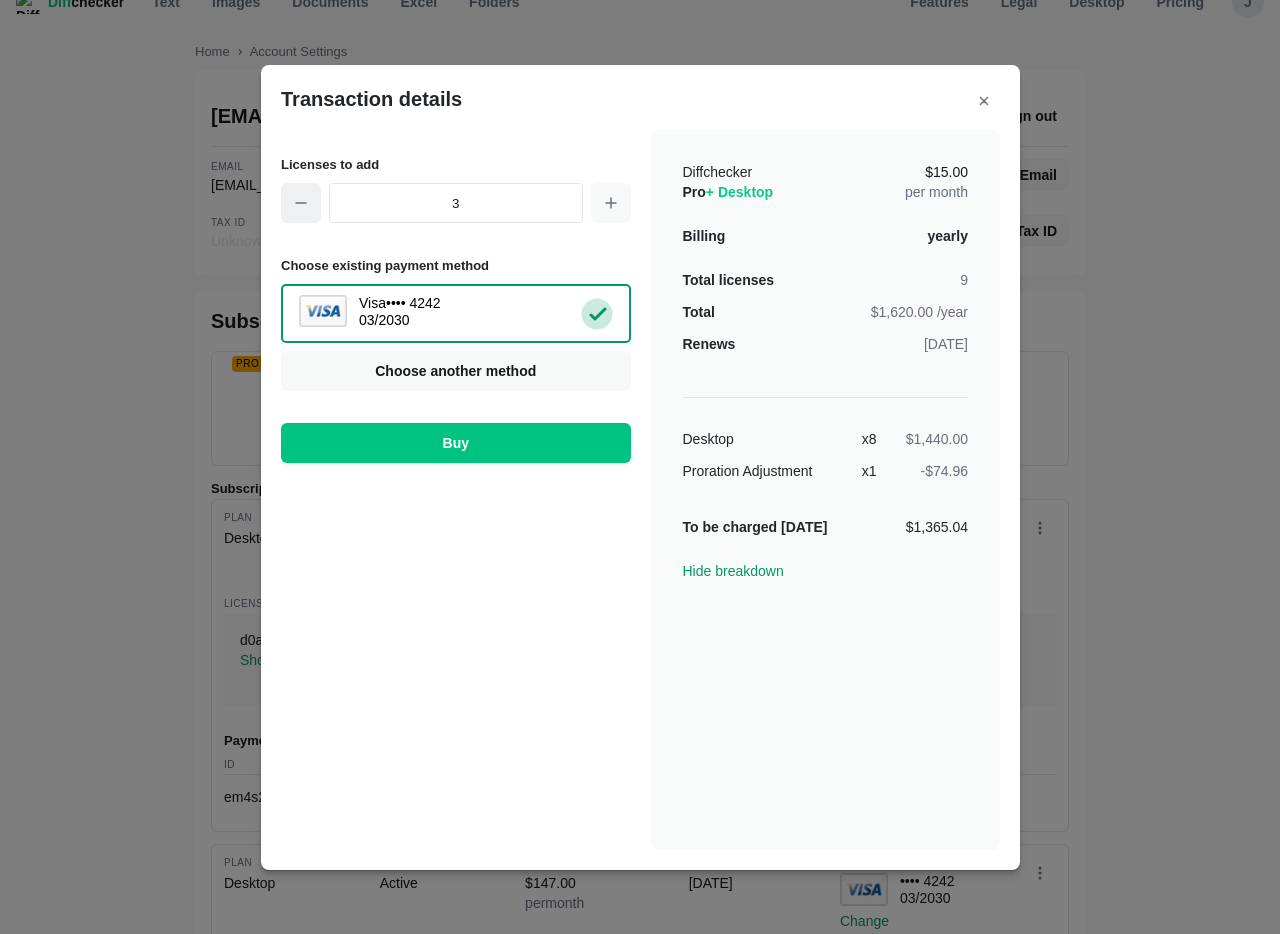 click at bounding box center (301, 203) 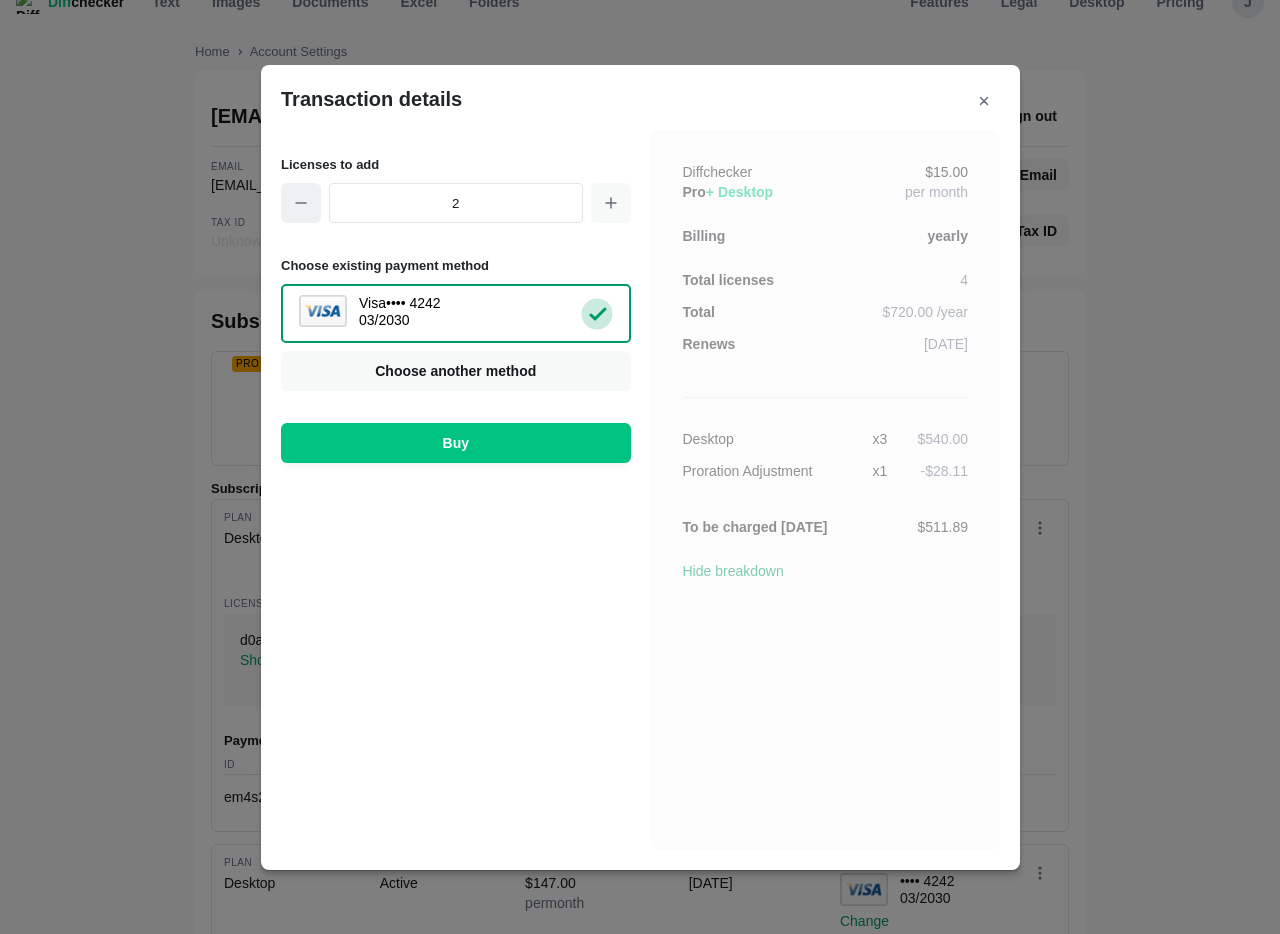 click at bounding box center (301, 203) 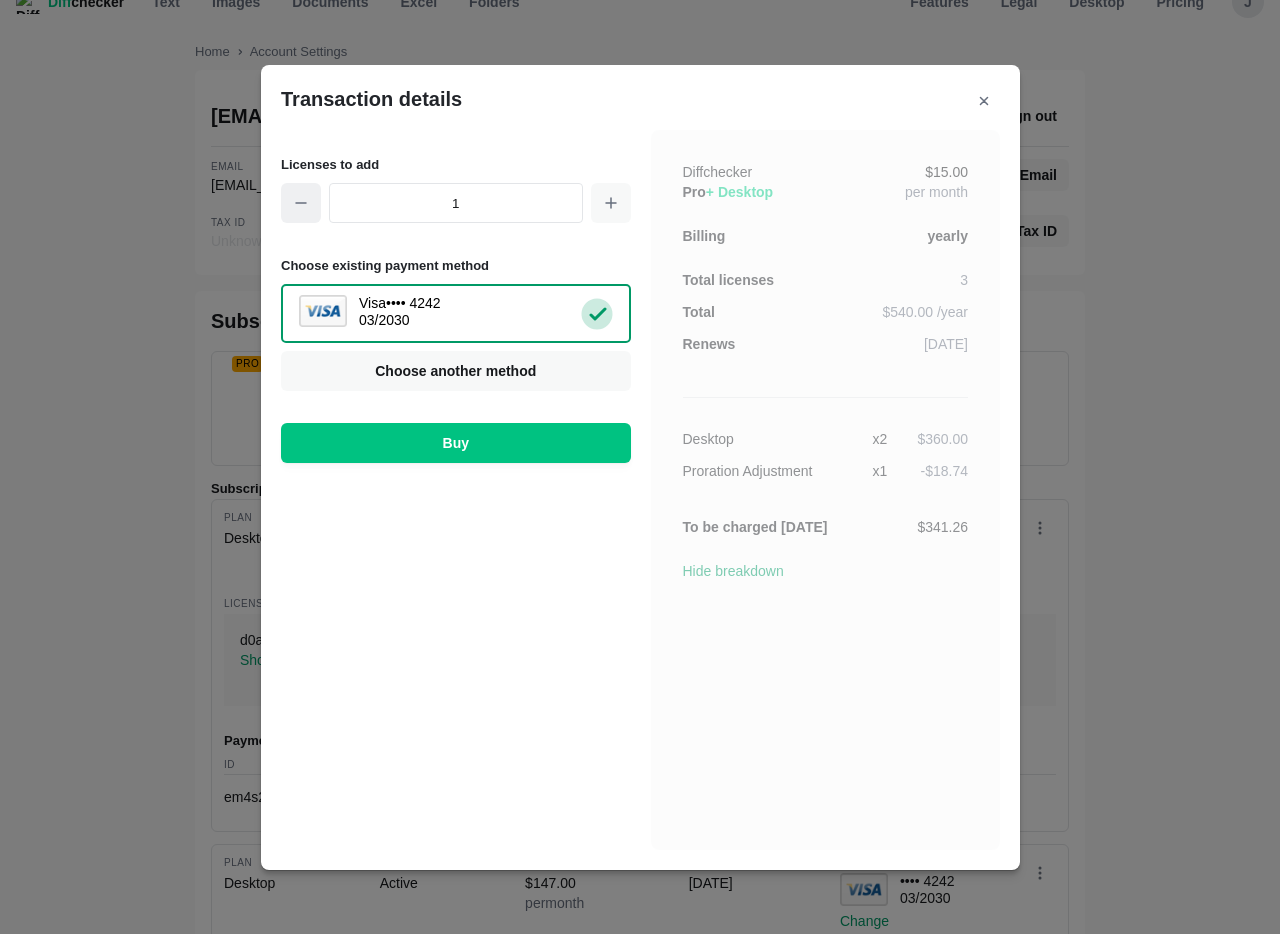 click at bounding box center (301, 203) 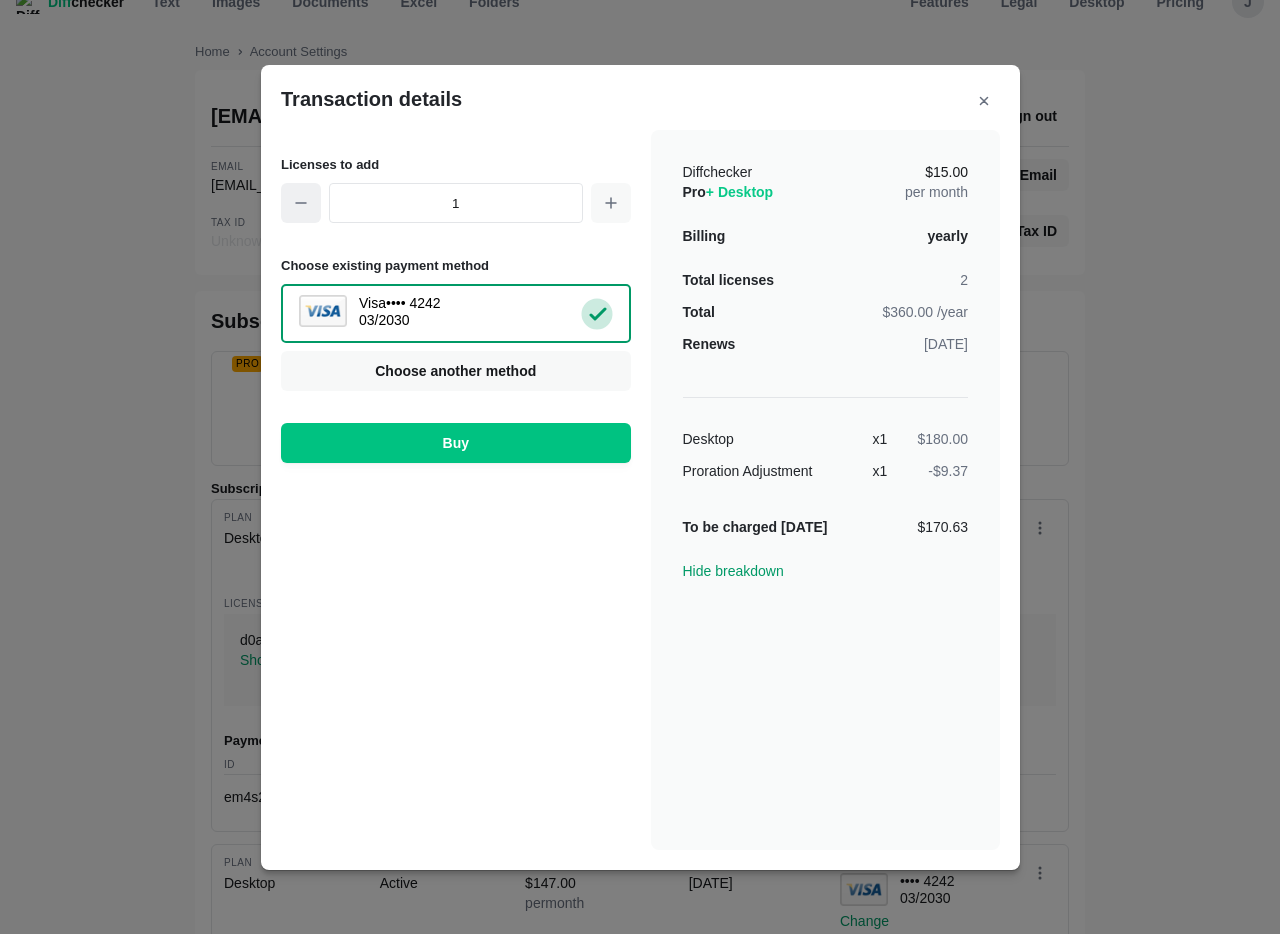 click at bounding box center (301, 203) 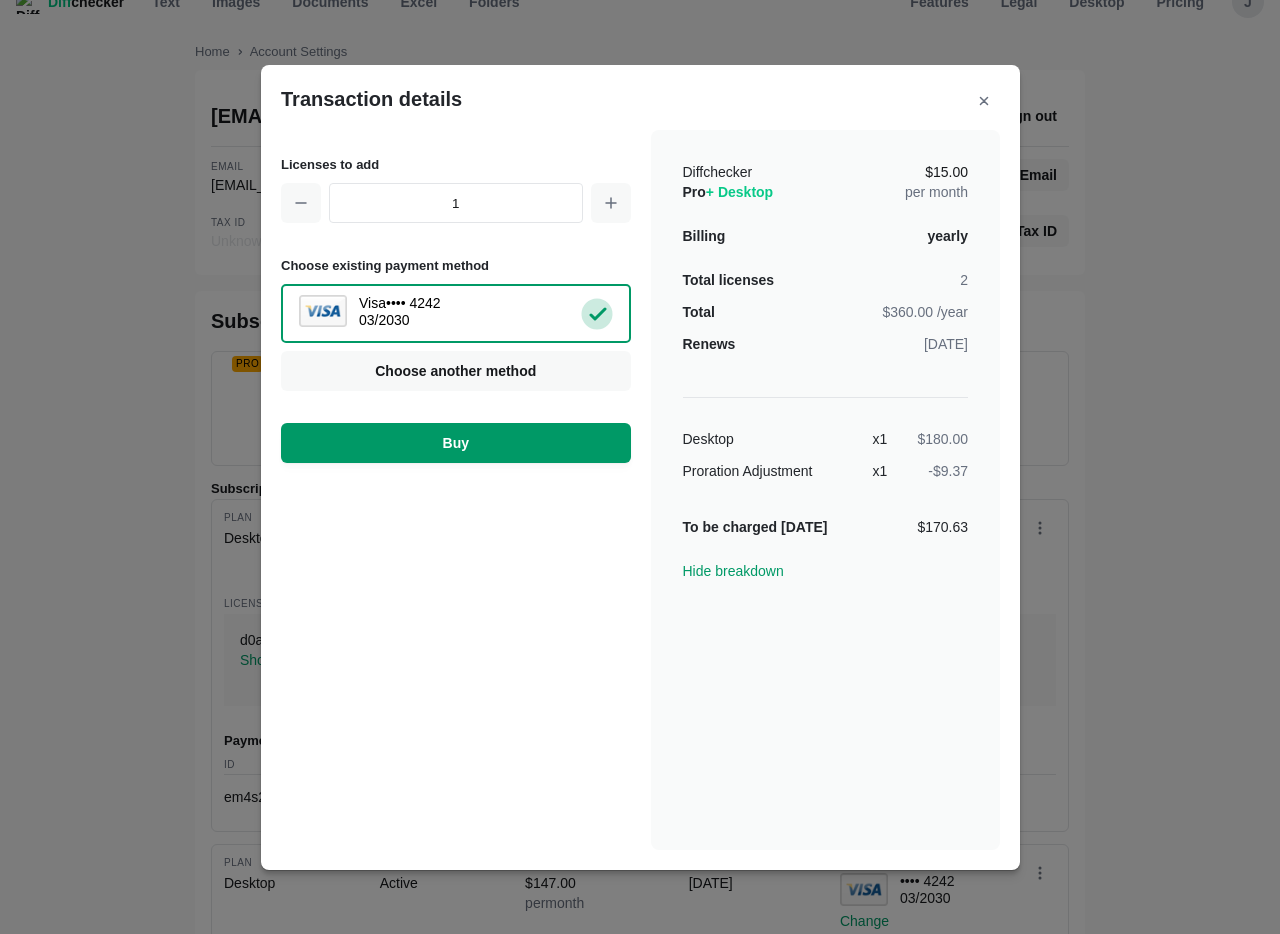 click on "Buy" at bounding box center (456, 443) 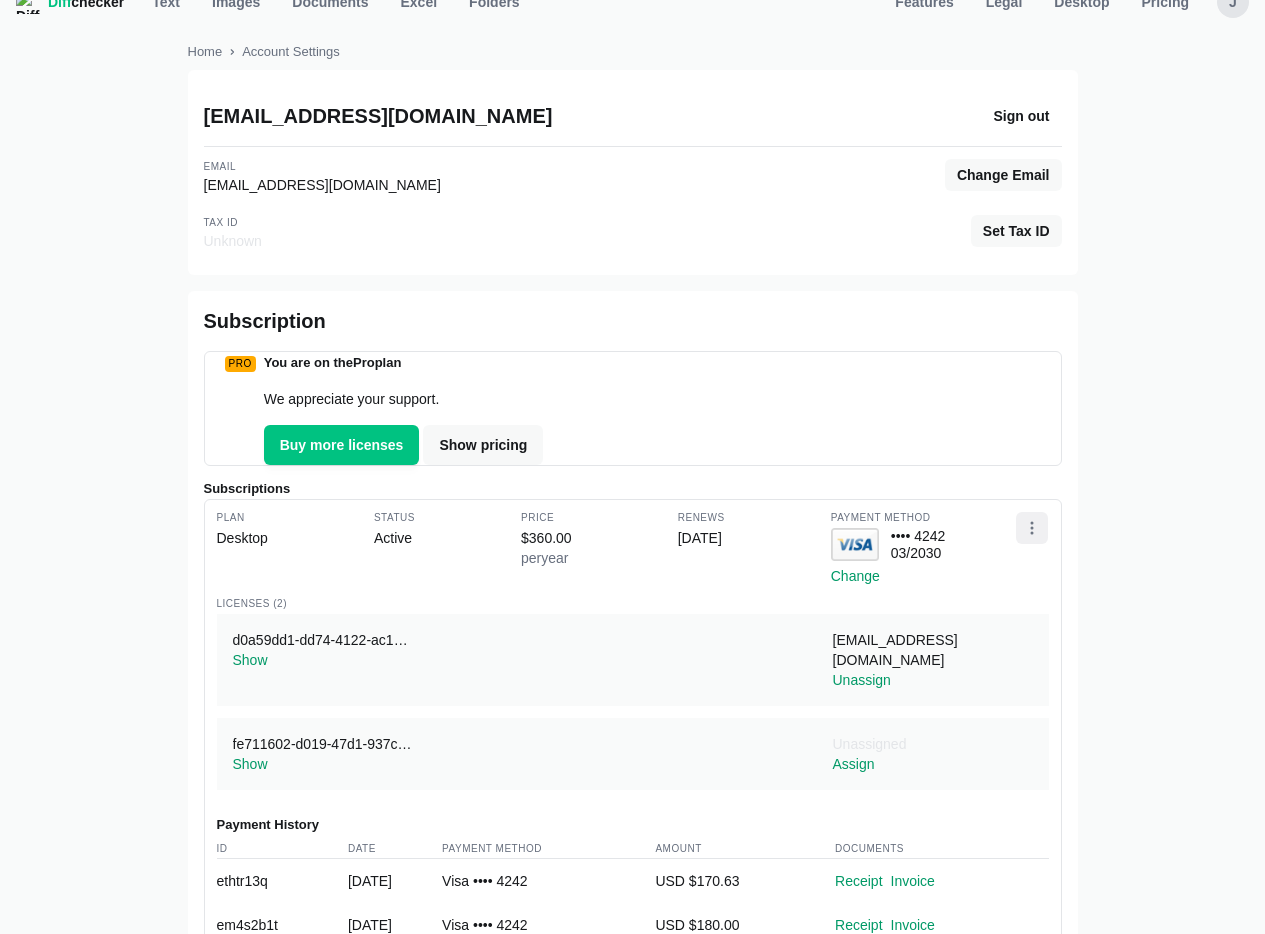 click at bounding box center (1032, 528) 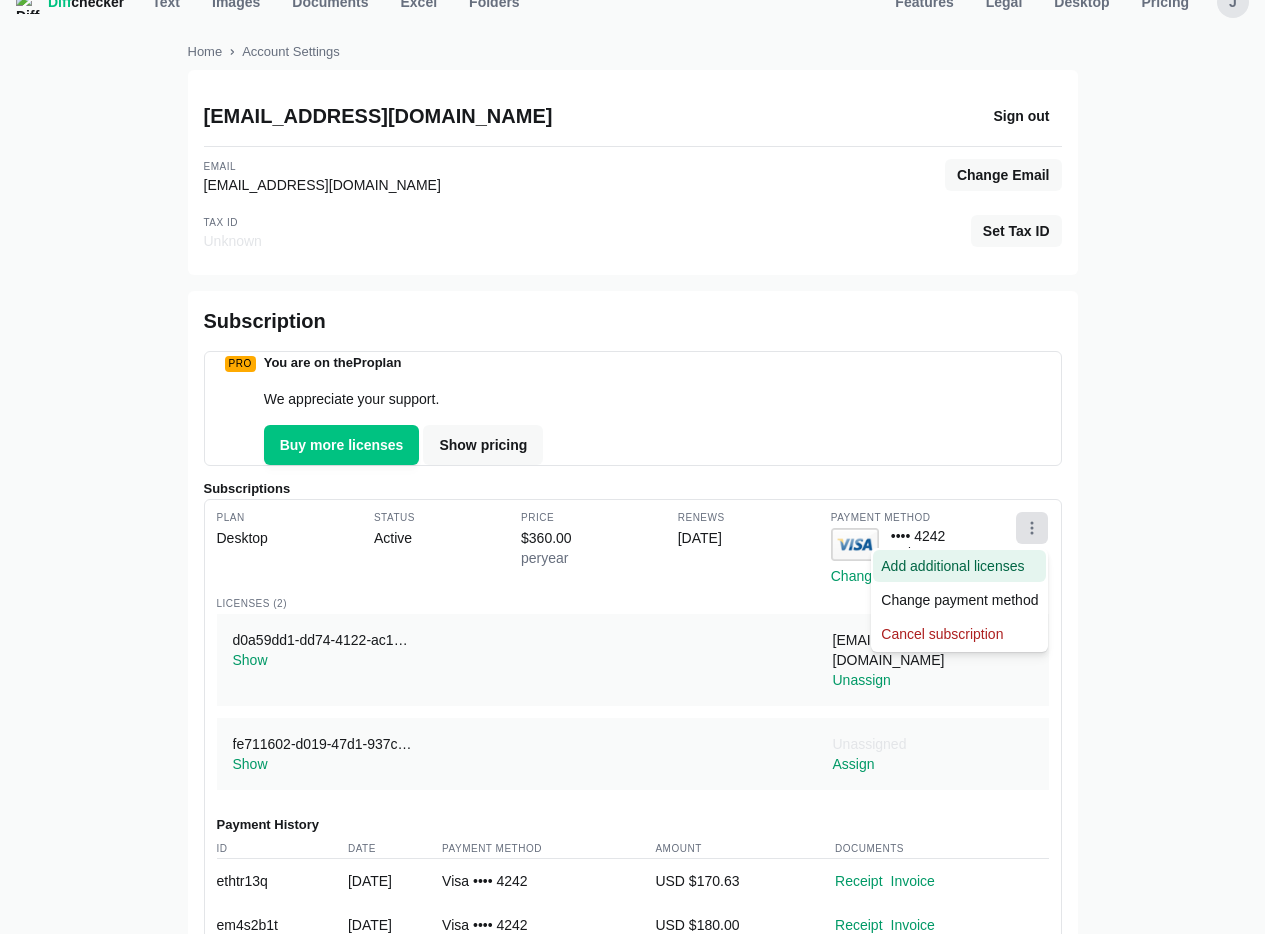 click on "Add additional licenses" at bounding box center [959, 566] 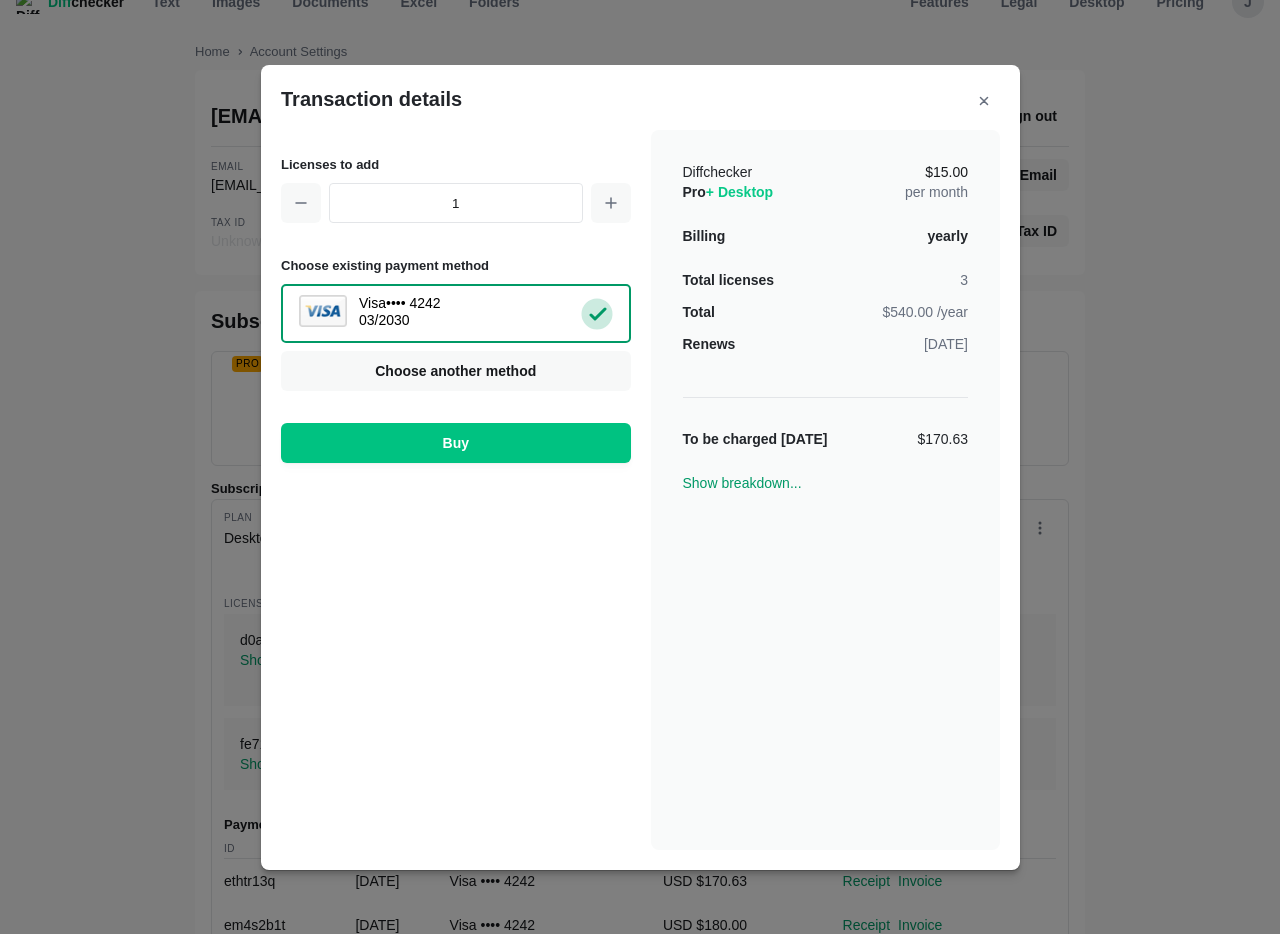 click on "Transaction details Licenses to add 1 Choose existing payment method Visa  ••••   4242 03 / 2030
Visa
MasterCard
Union Pay
American Express
JCB
Discover
Diners Club
Maestro
Elo
Hiper
Hipercard
PayPal Logo
PayPal Credit Logo
X" at bounding box center [640, 467] 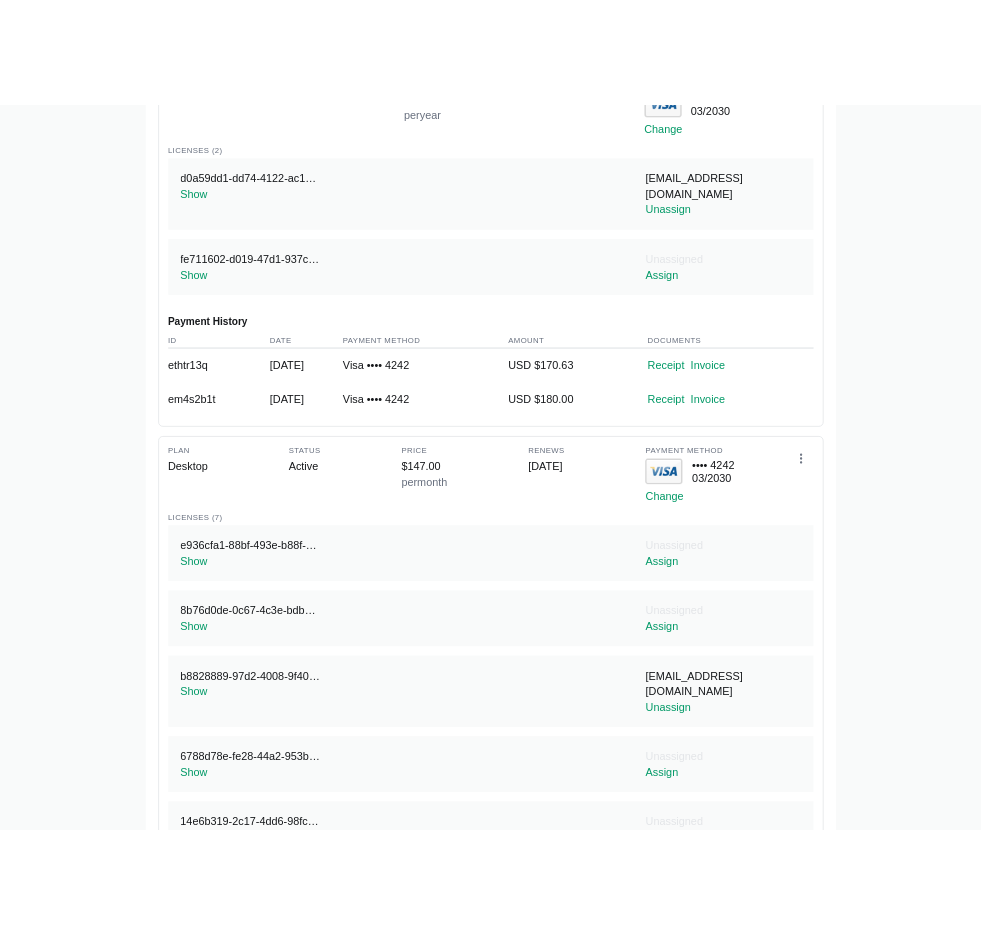 scroll, scrollTop: 583, scrollLeft: 0, axis: vertical 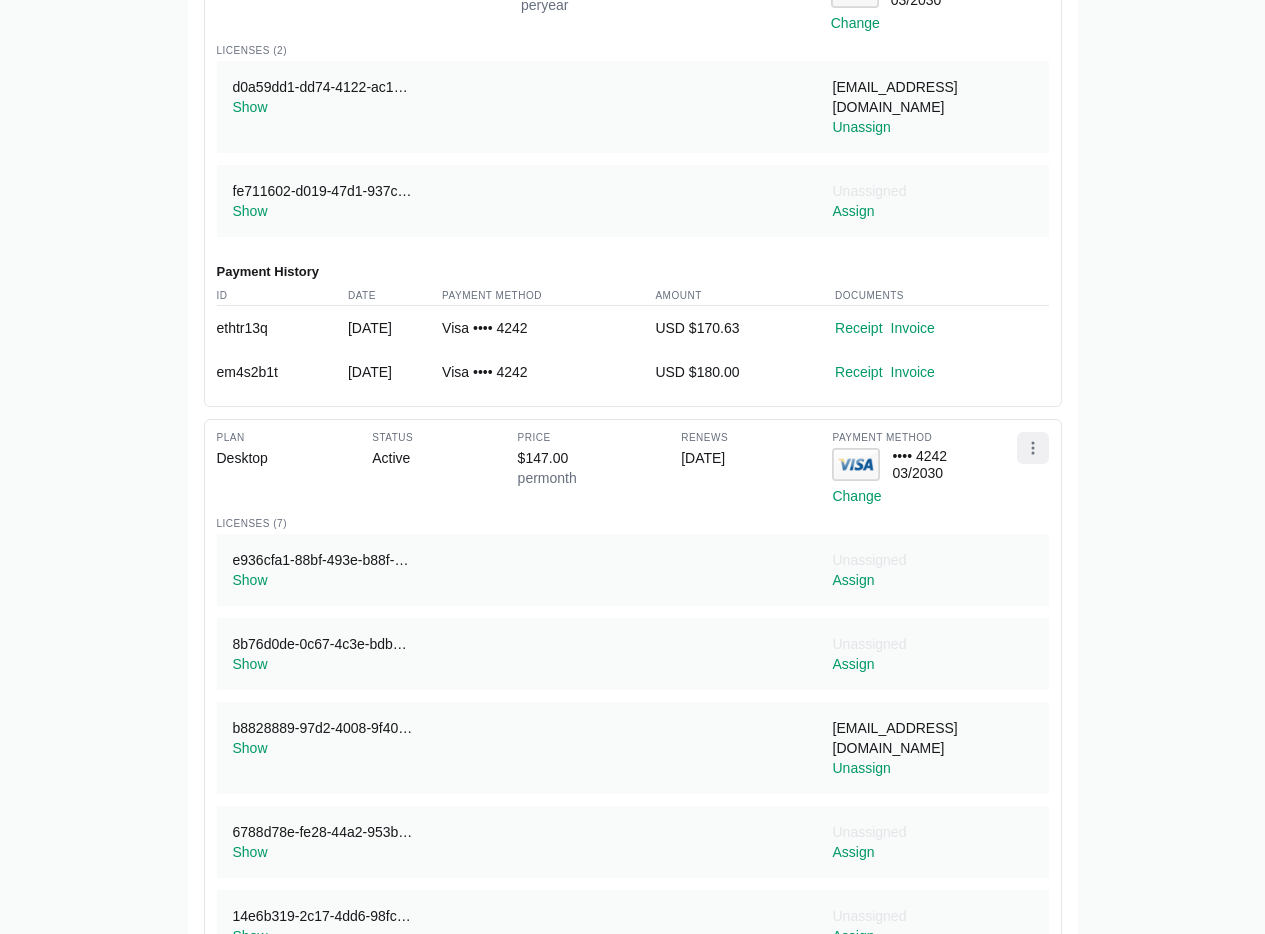 click at bounding box center [1033, 448] 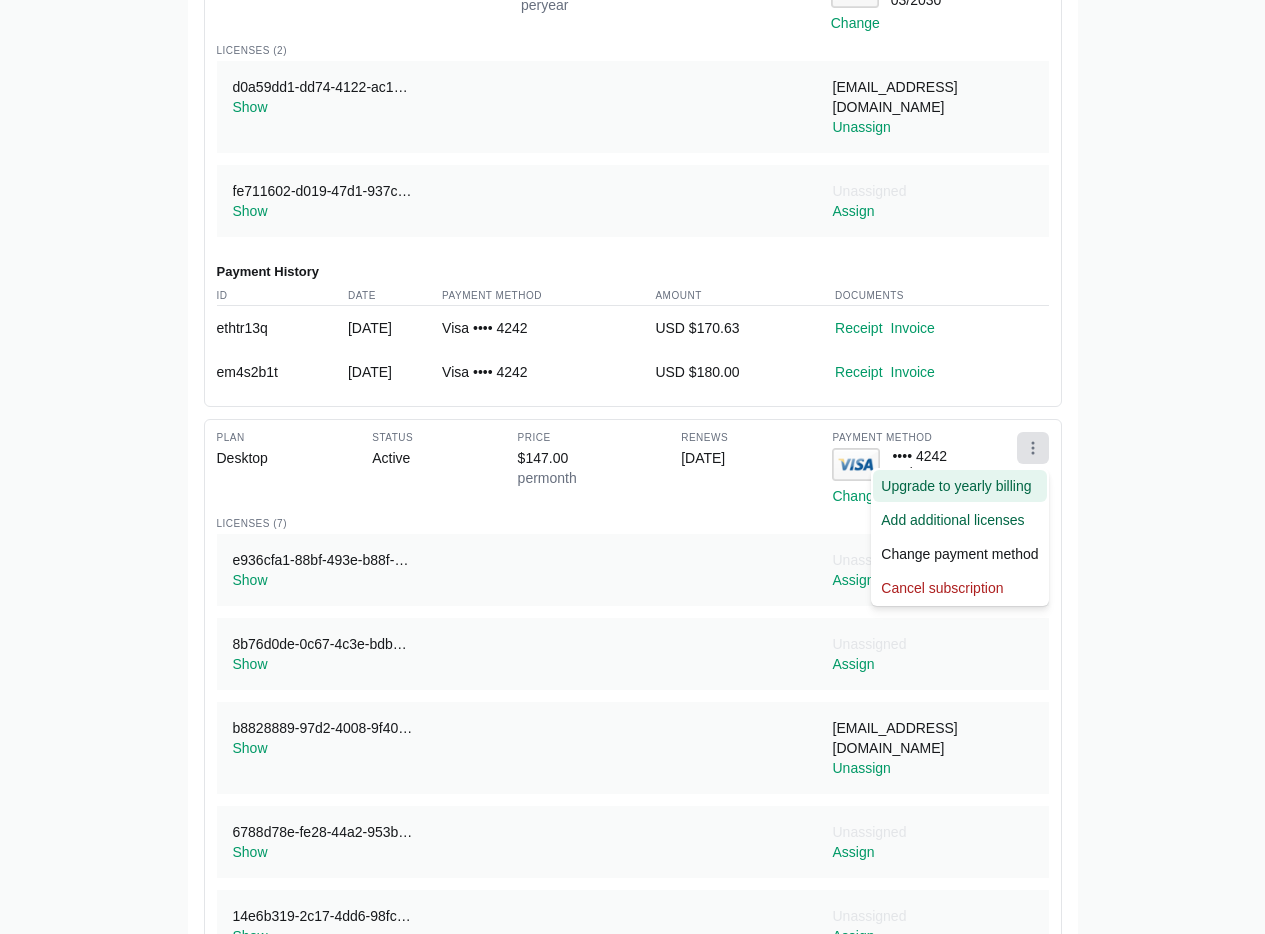 click on "Upgrade to yearly billing" at bounding box center (959, 486) 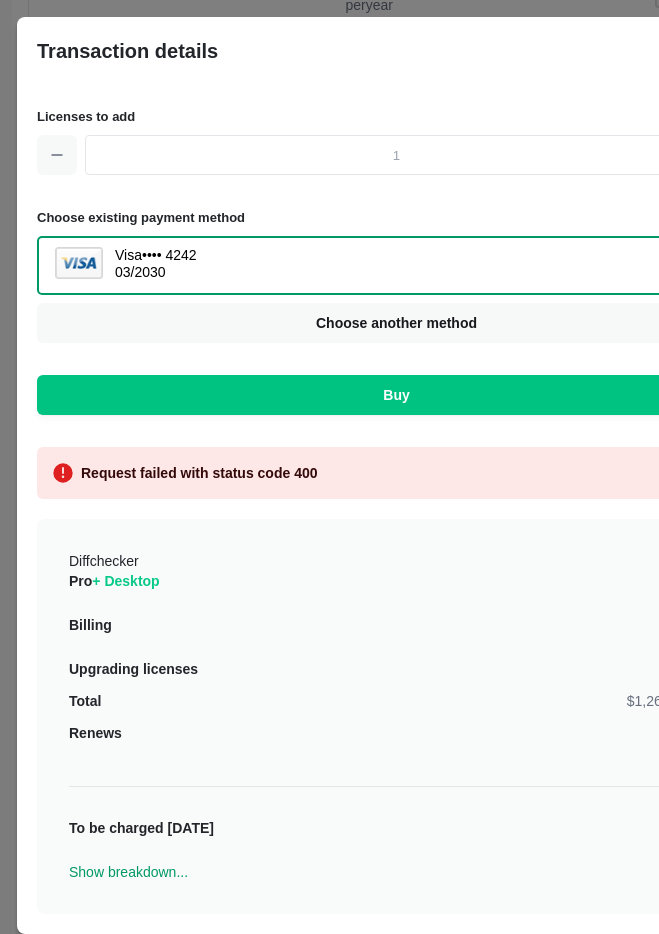 click at bounding box center [396, 155] 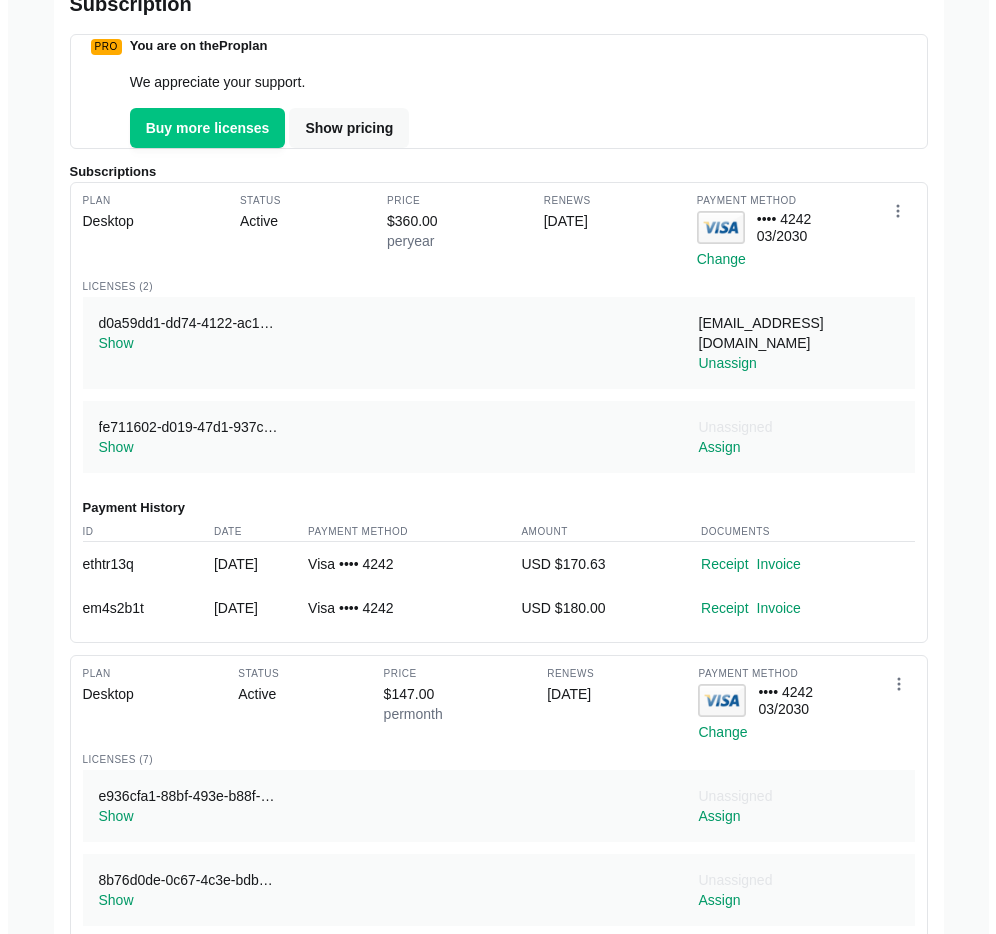 scroll, scrollTop: 280, scrollLeft: 0, axis: vertical 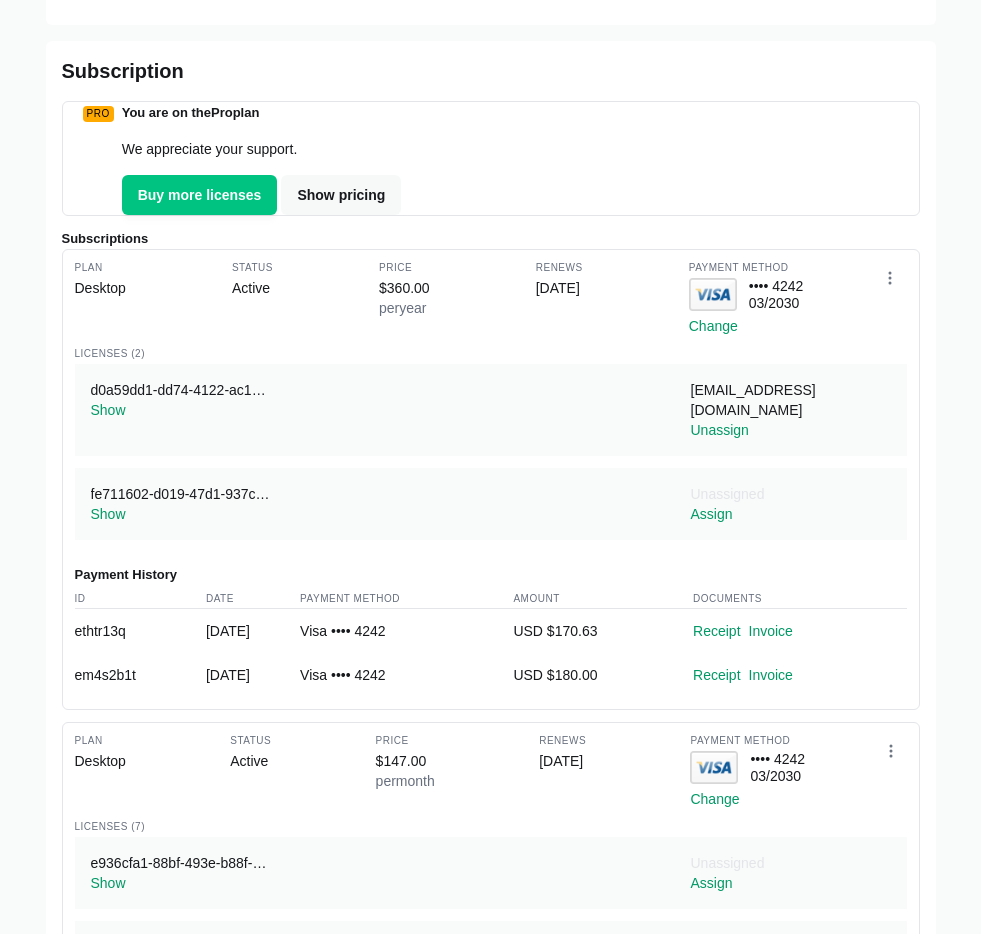 click on "Plan Desktop Status Active Price $ 360.00 per  year Renews [DATE] Payment Method  ••••   4242 03 / 2030 Change" at bounding box center [491, 299] 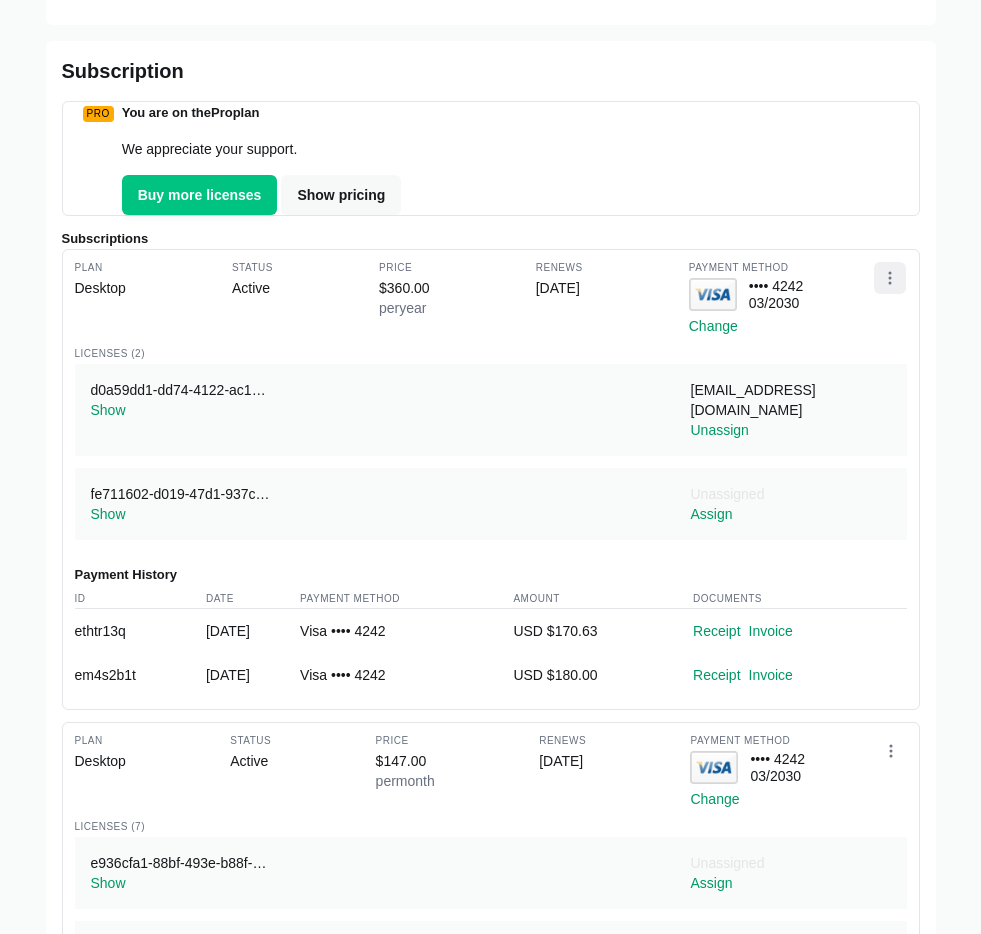 click at bounding box center (890, 278) 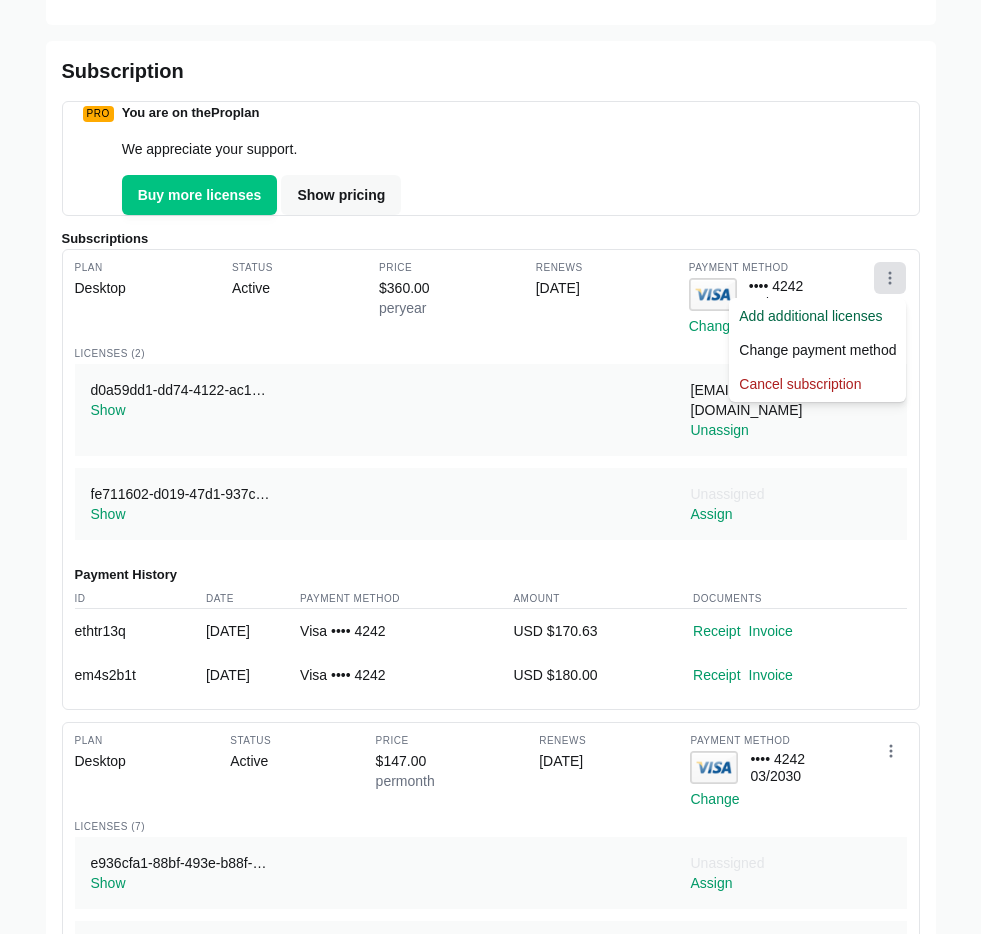 drag, startPoint x: 860, startPoint y: 758, endPoint x: 871, endPoint y: 754, distance: 11.7046995 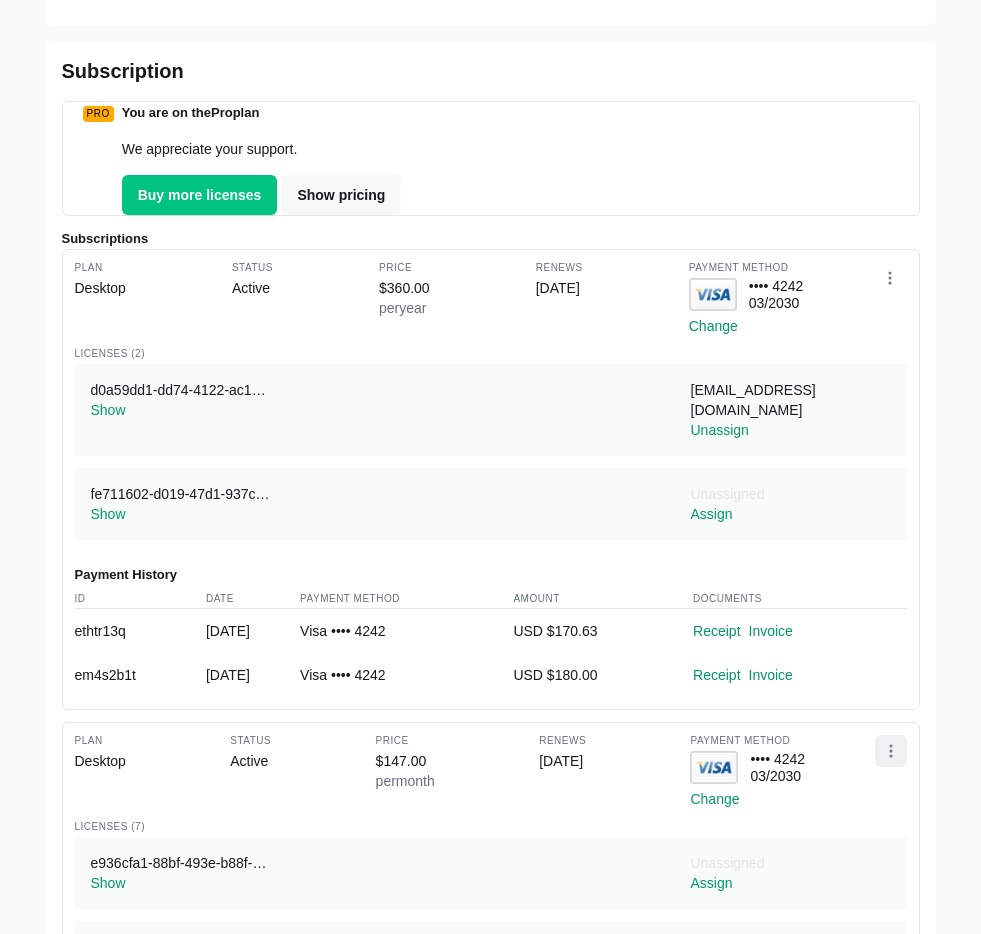 click at bounding box center (891, 751) 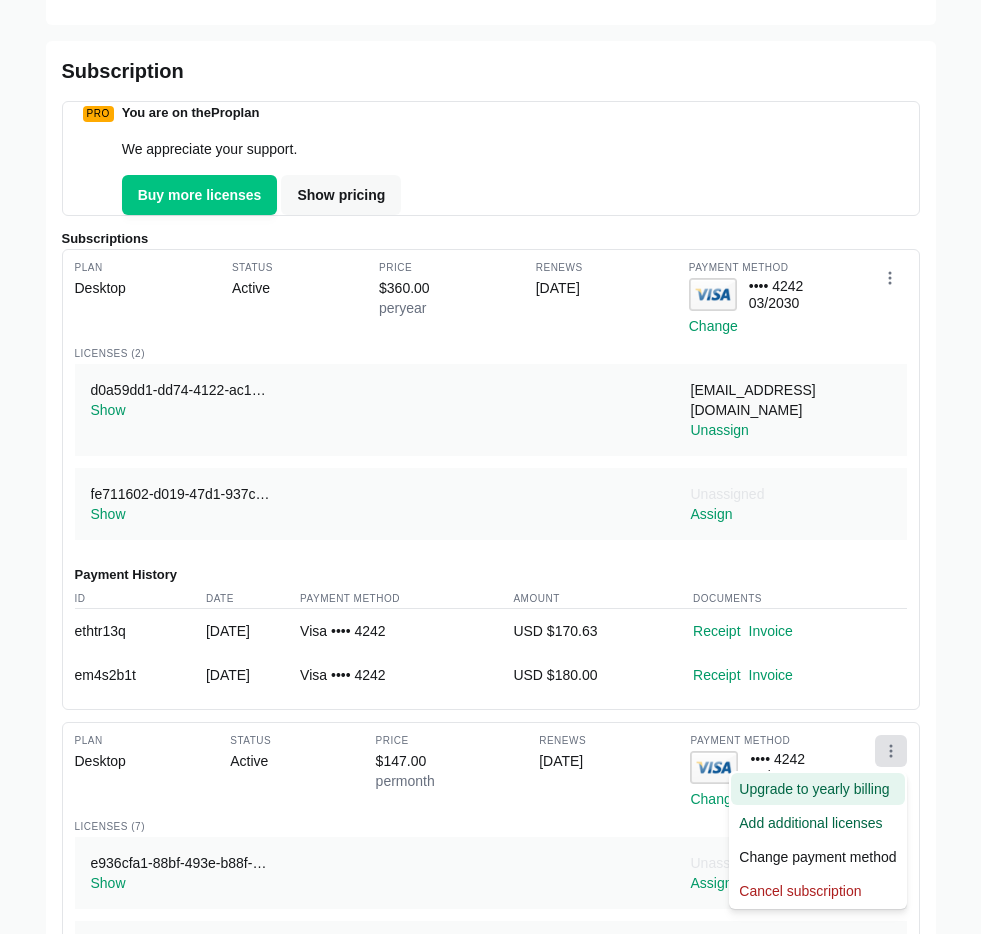 click on "Upgrade to yearly billing" at bounding box center [817, 789] 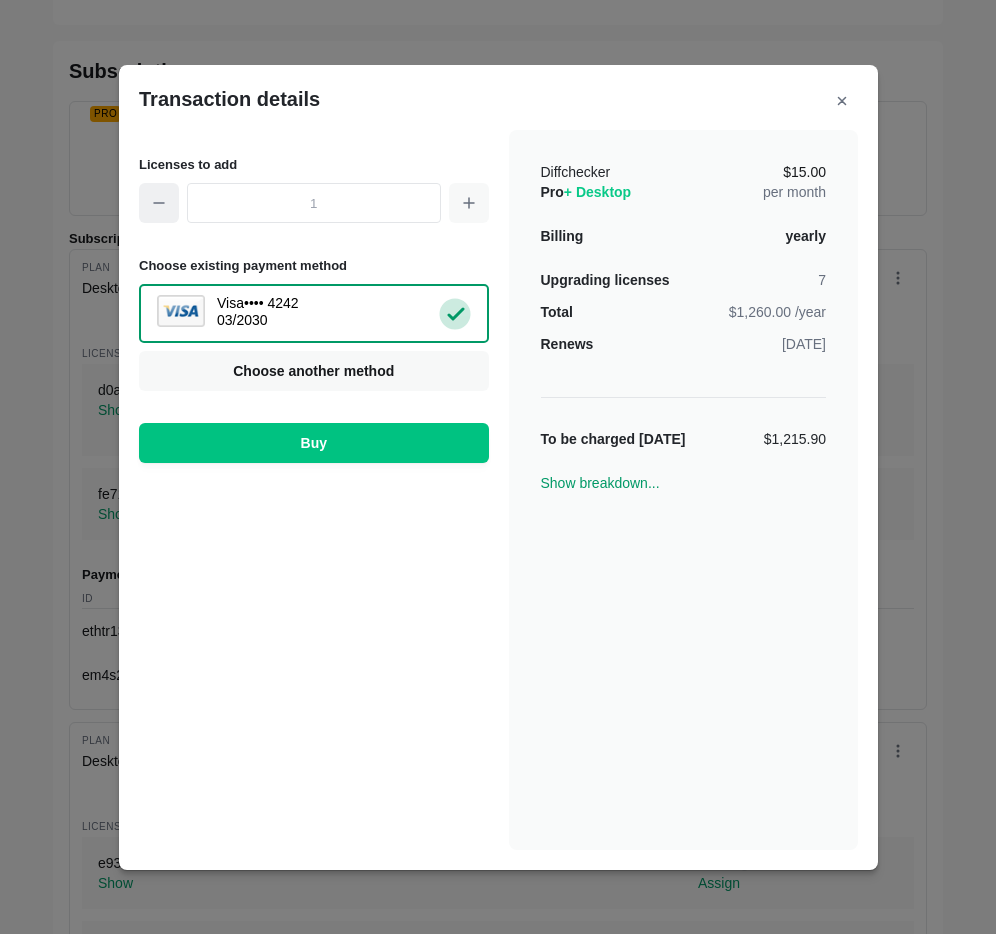 click at bounding box center [159, 203] 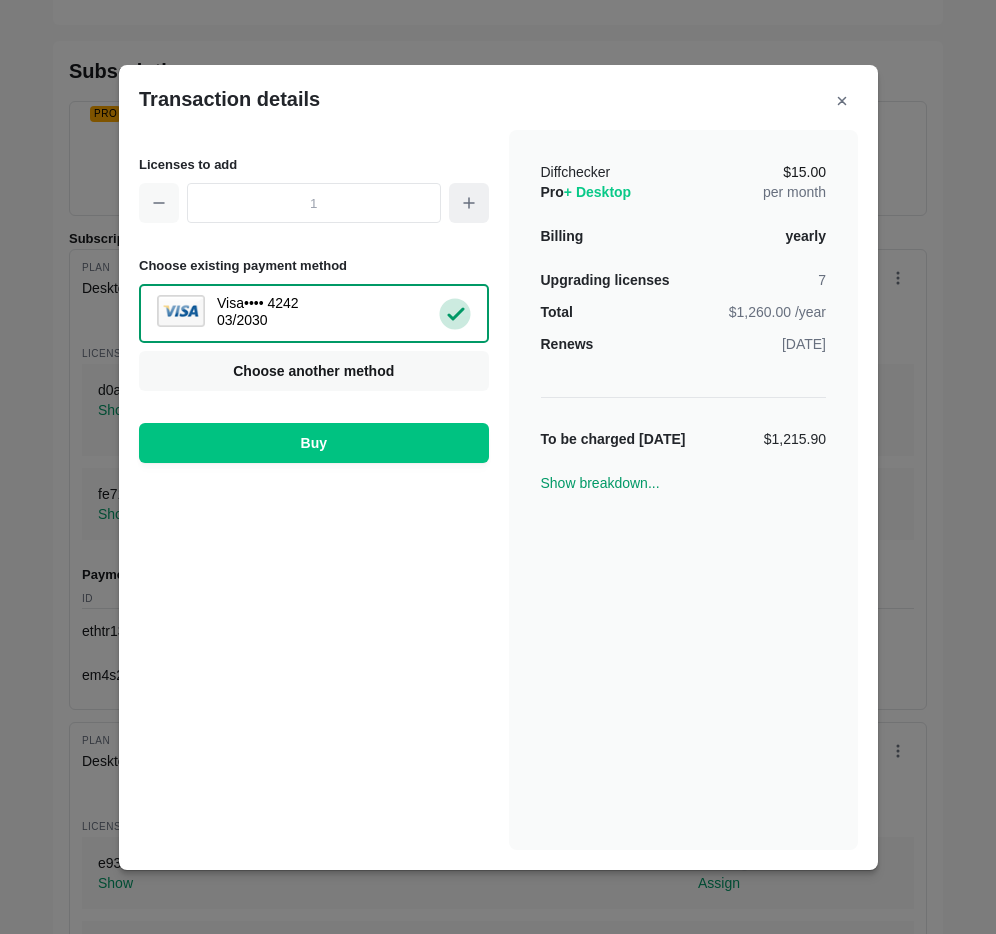 click 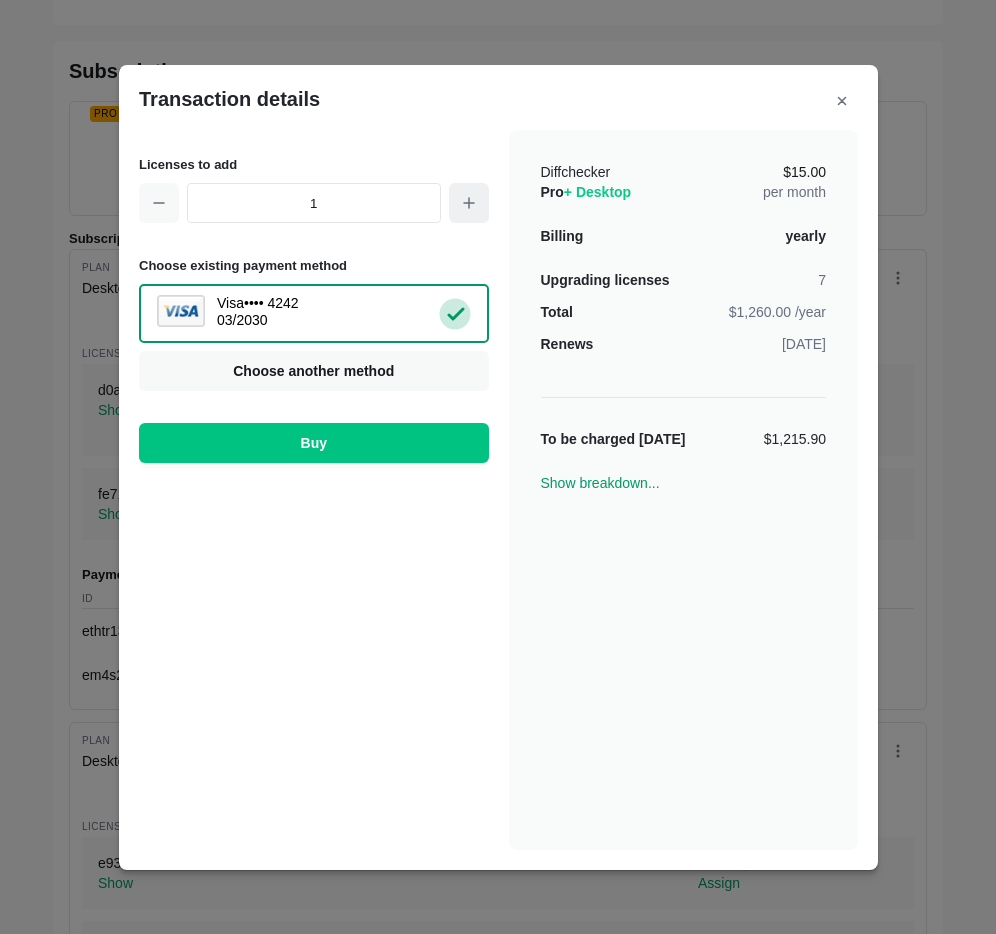 click 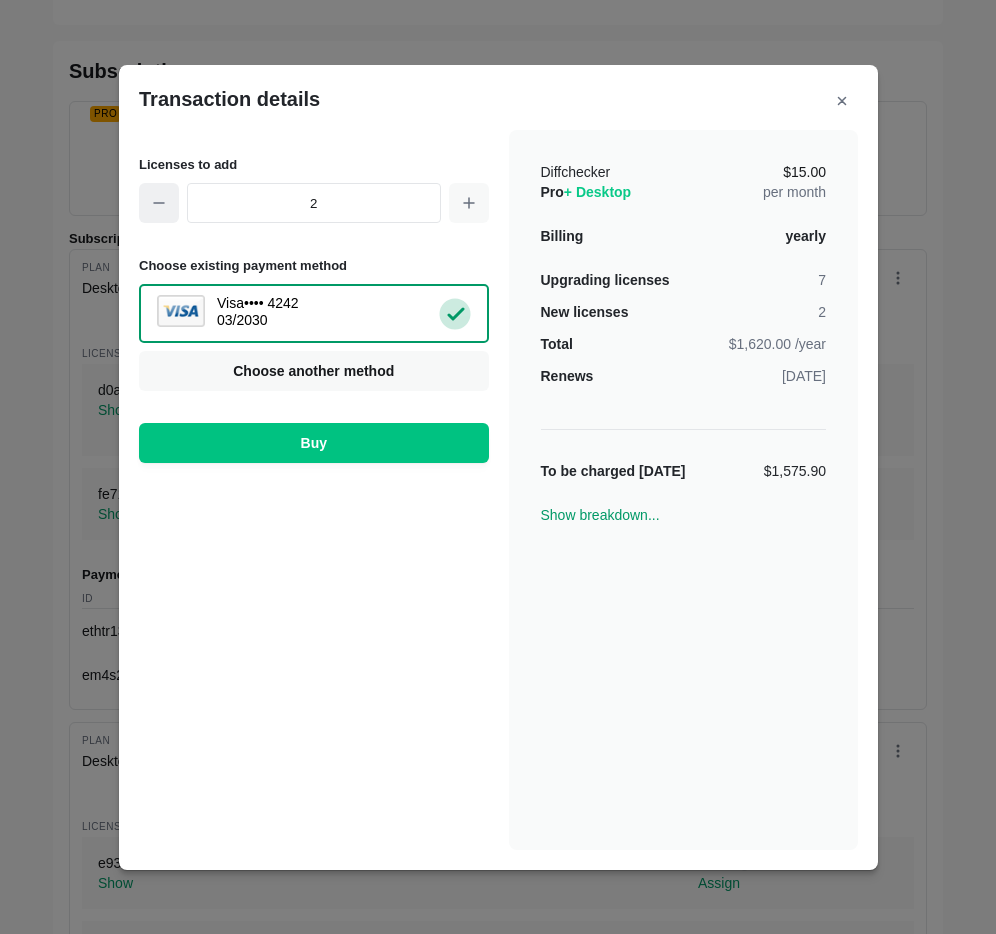 click at bounding box center [159, 203] 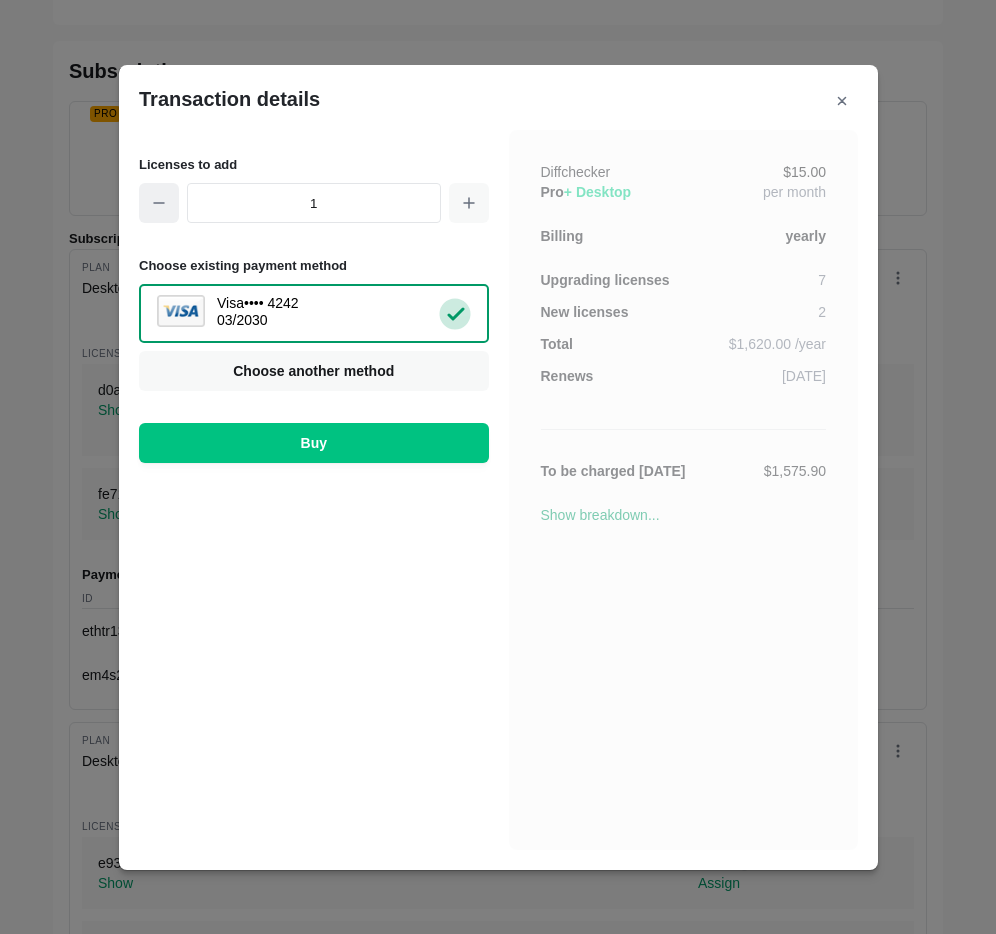 click at bounding box center (159, 203) 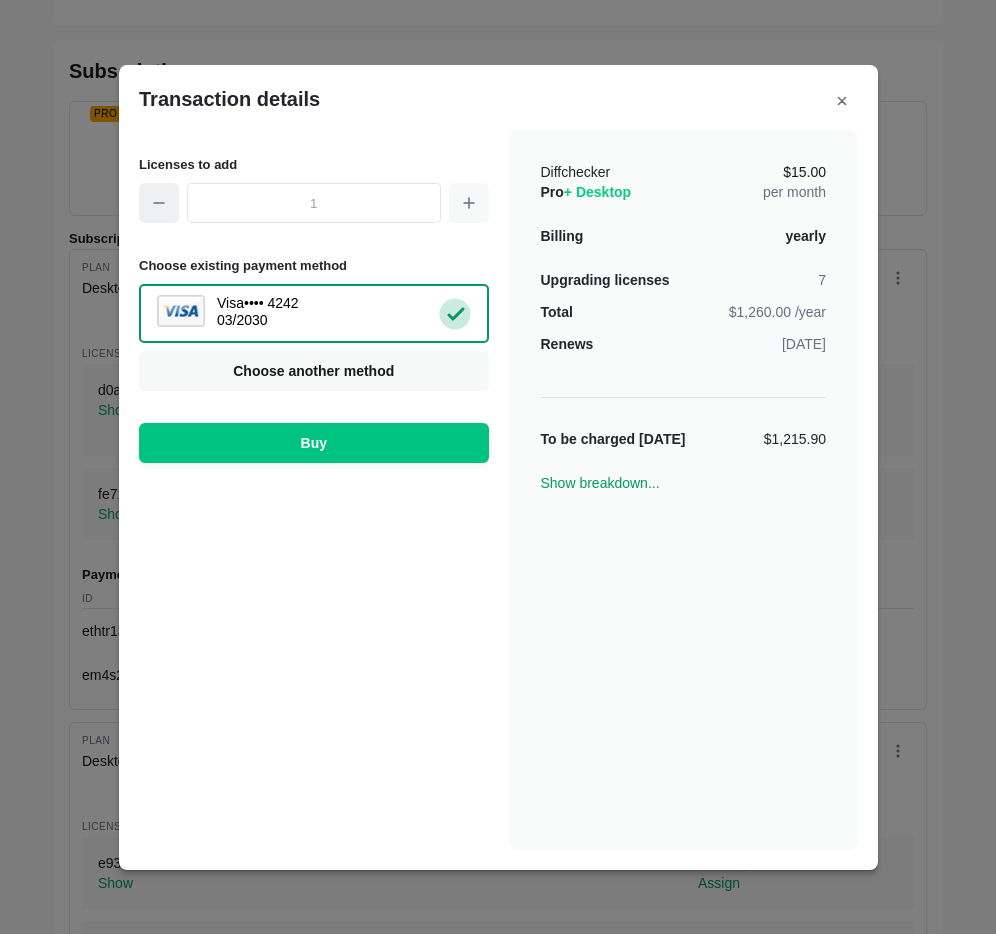 click at bounding box center [159, 203] 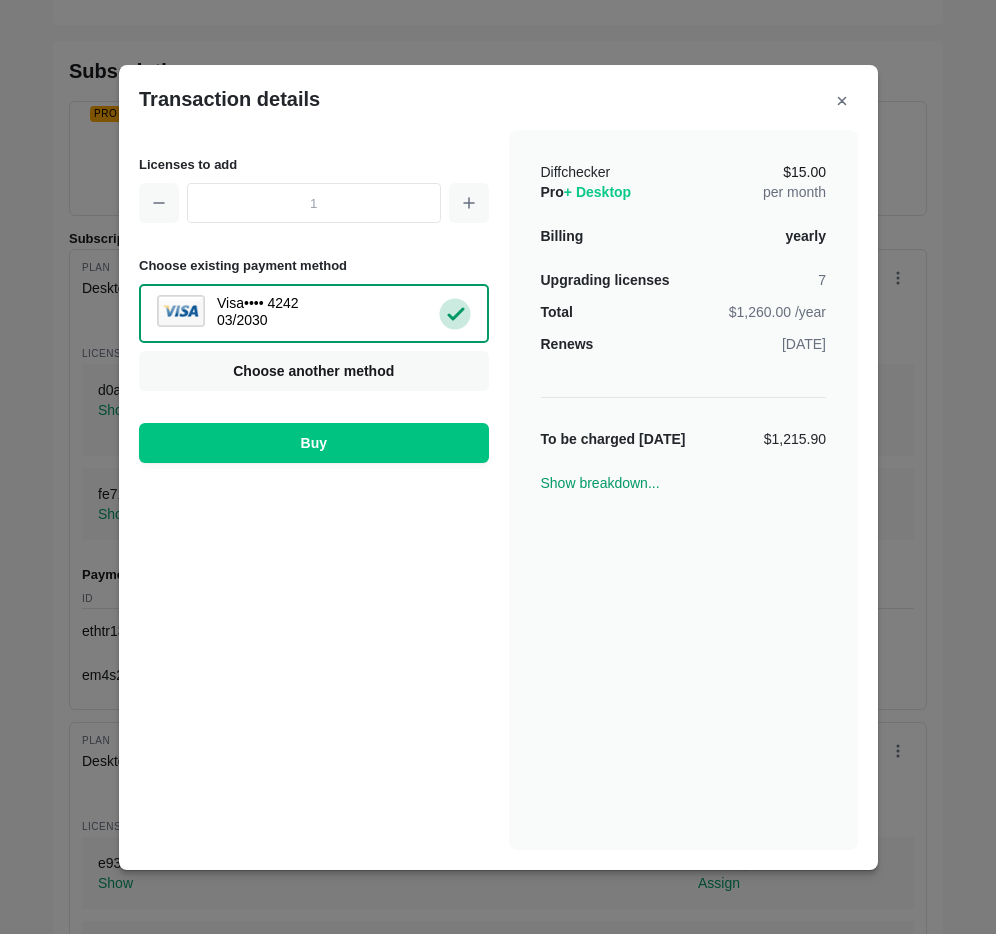 click on "Transaction details Licenses to add Choose existing payment method Visa  ••••   4242 03 / 2030
Visa
MasterCard
Union Pay
American Express
JCB
Discover
Diners Club
Maestro
Elo
Hiper
Hipercard
PayPal Logo
PayPal Credit Logo
X" at bounding box center [498, 467] 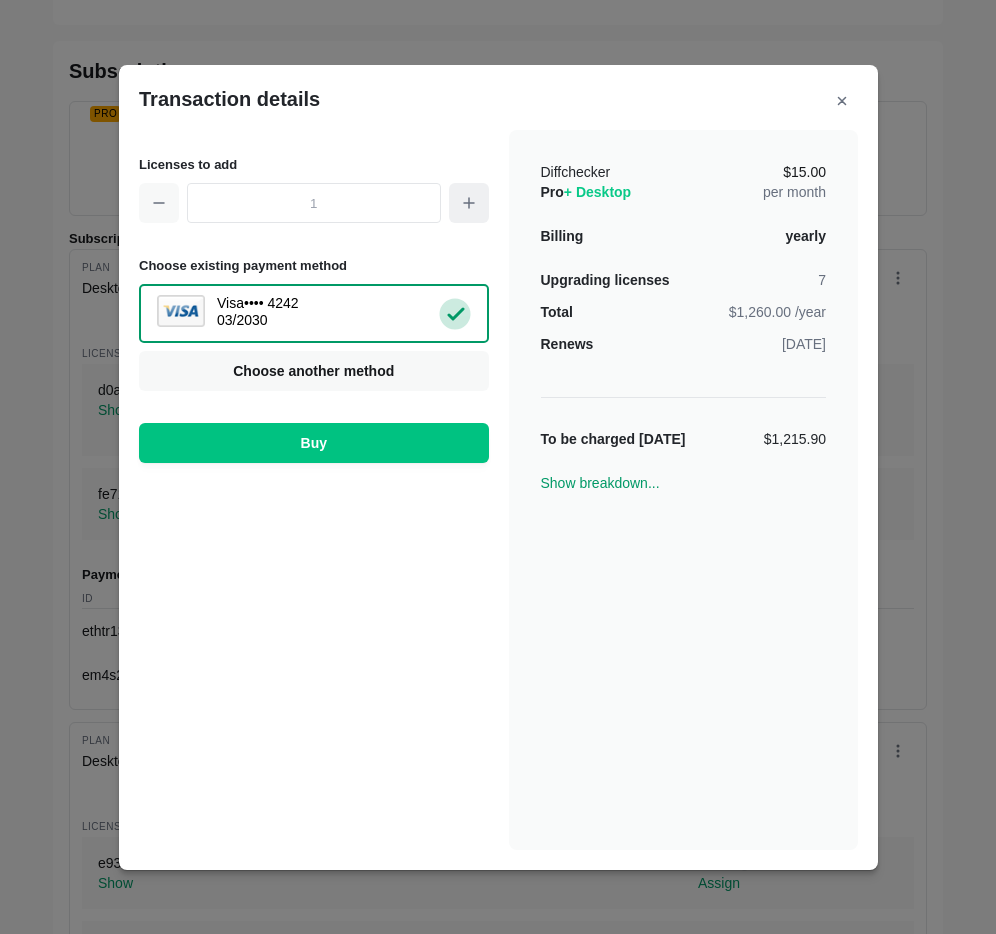 click at bounding box center [468, 203] 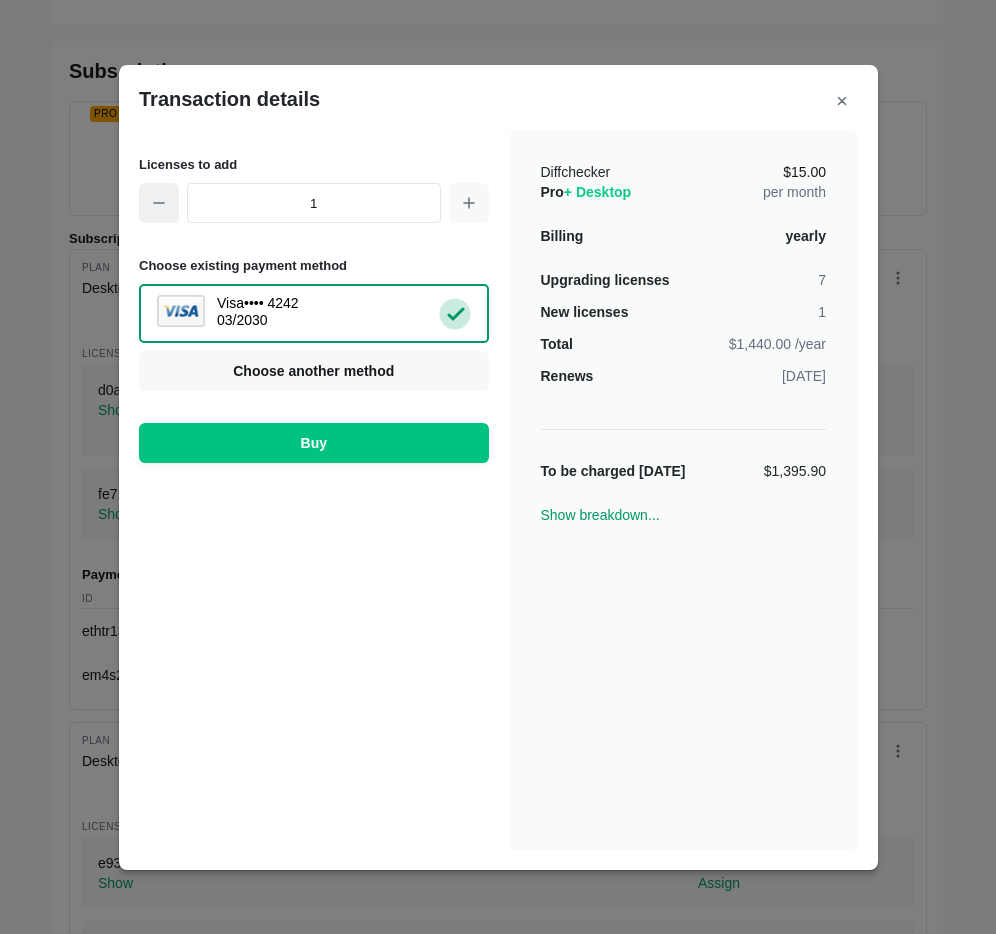 click at bounding box center [159, 203] 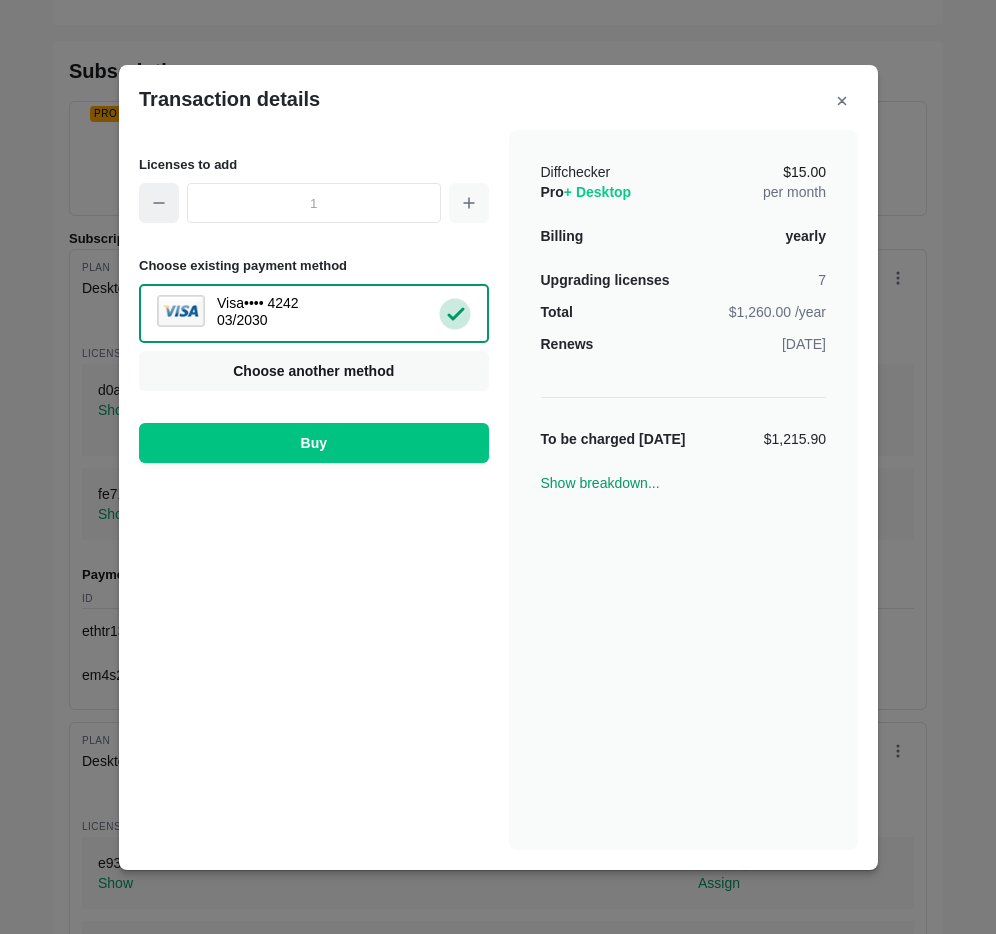 click at bounding box center (159, 203) 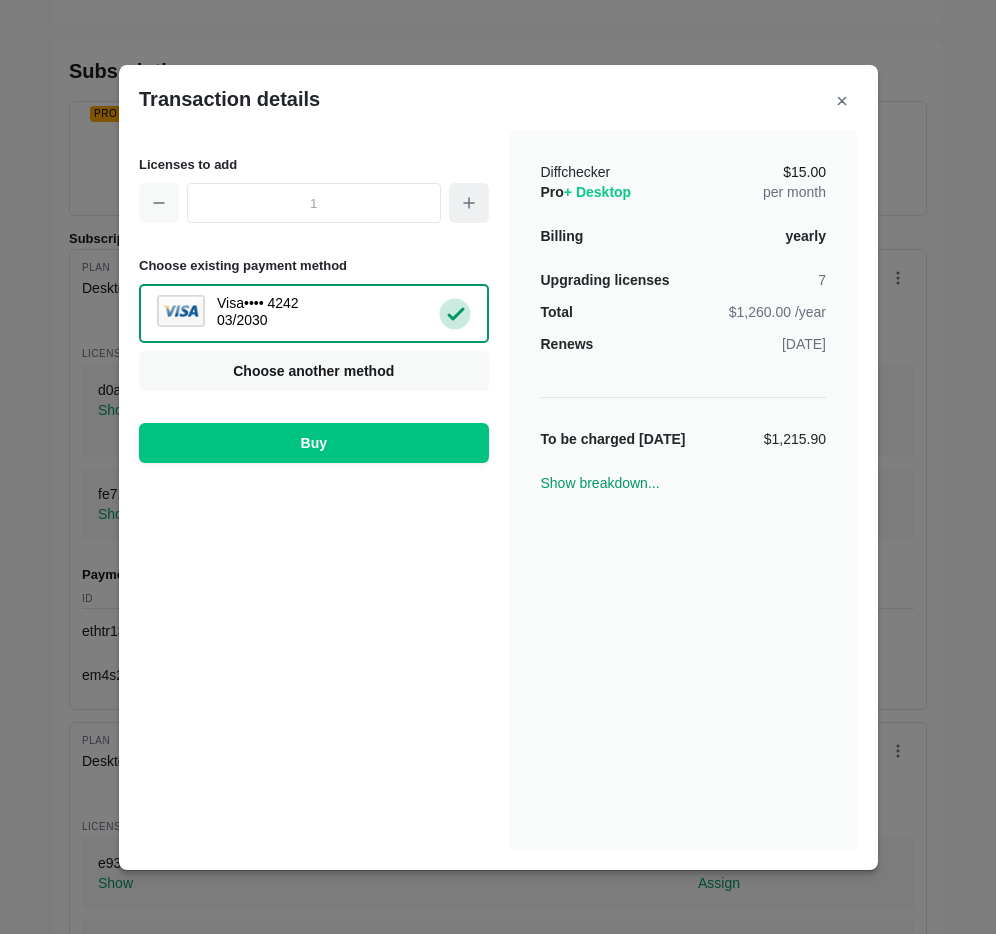 click at bounding box center [468, 203] 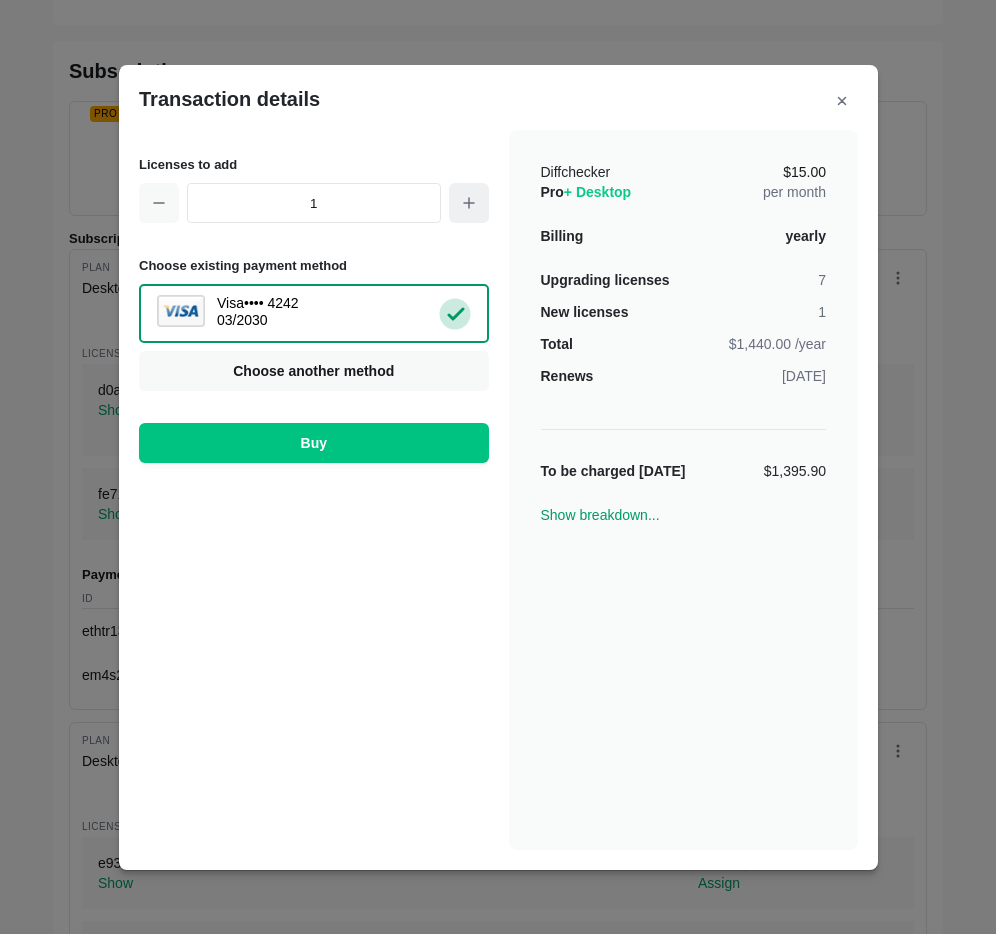 click at bounding box center [468, 203] 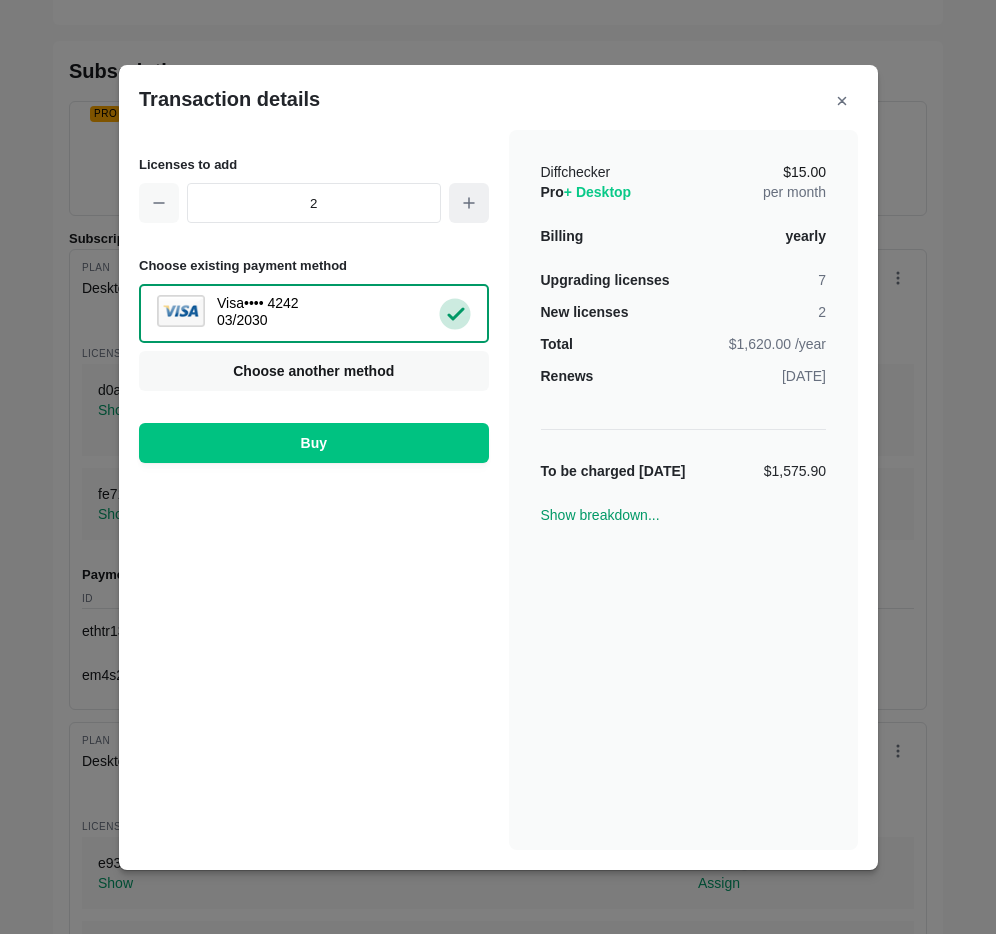 click 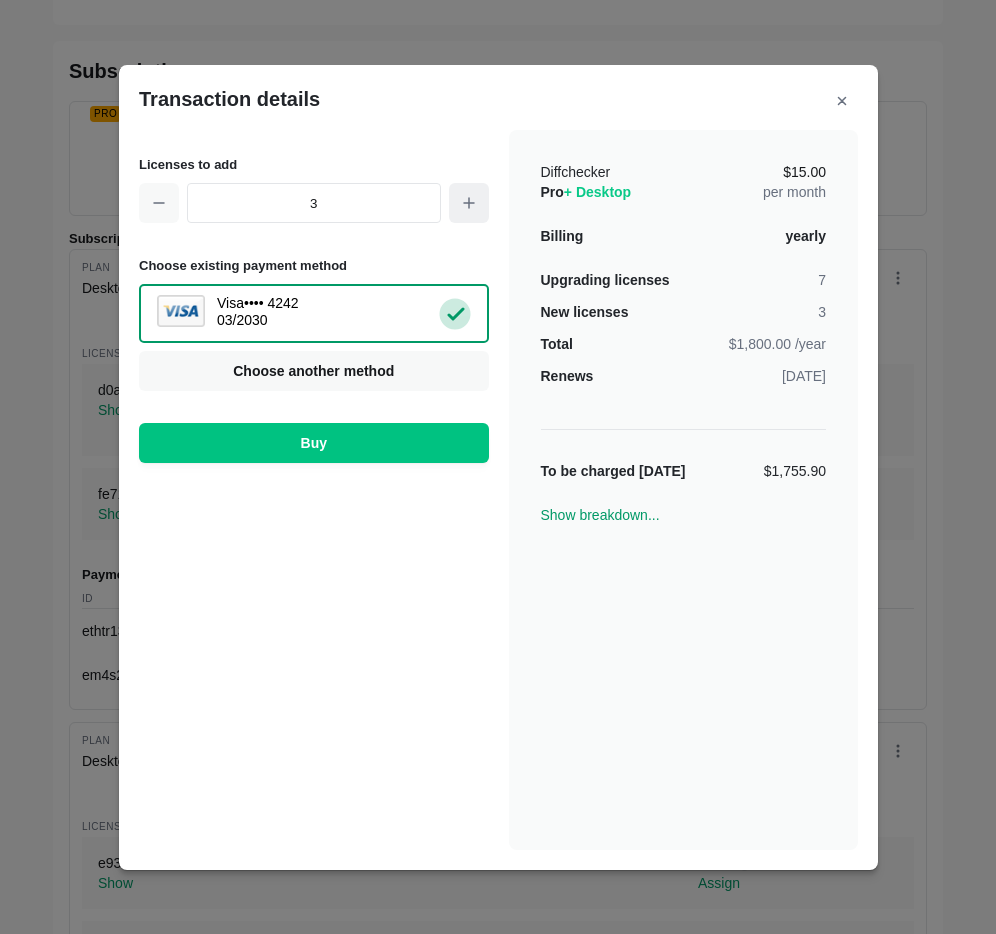 click 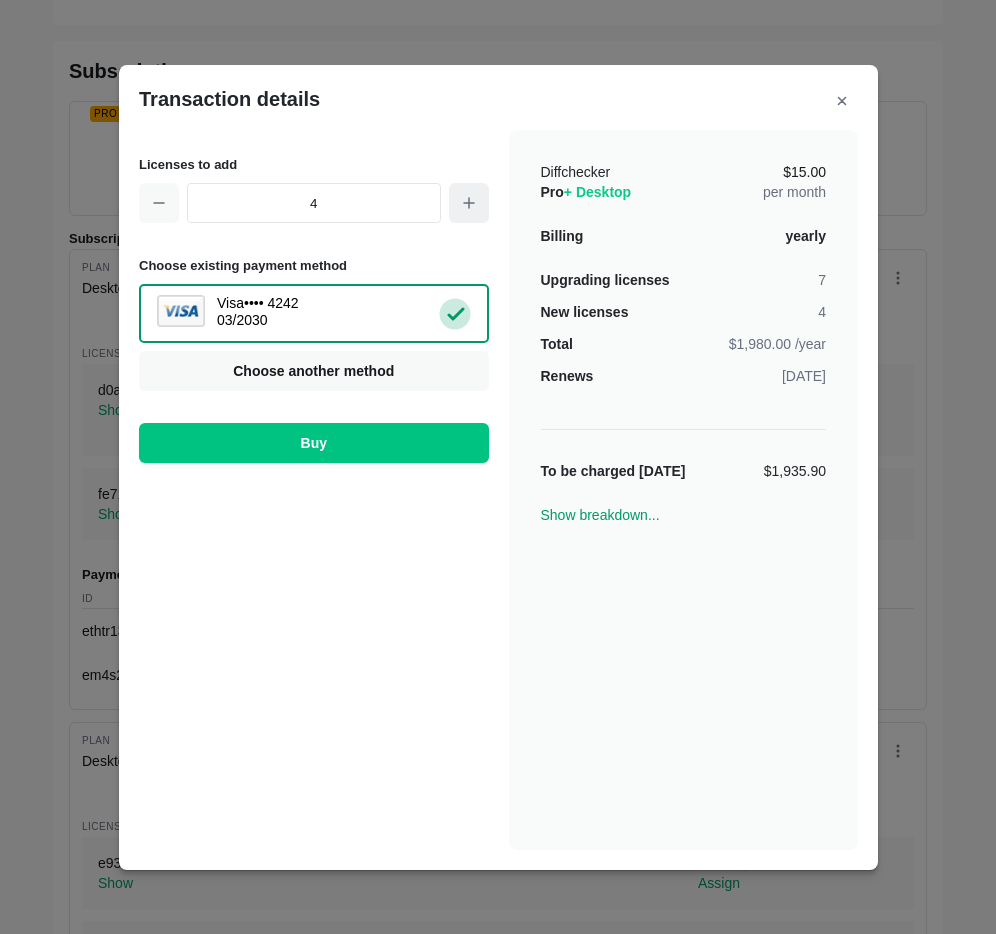 click 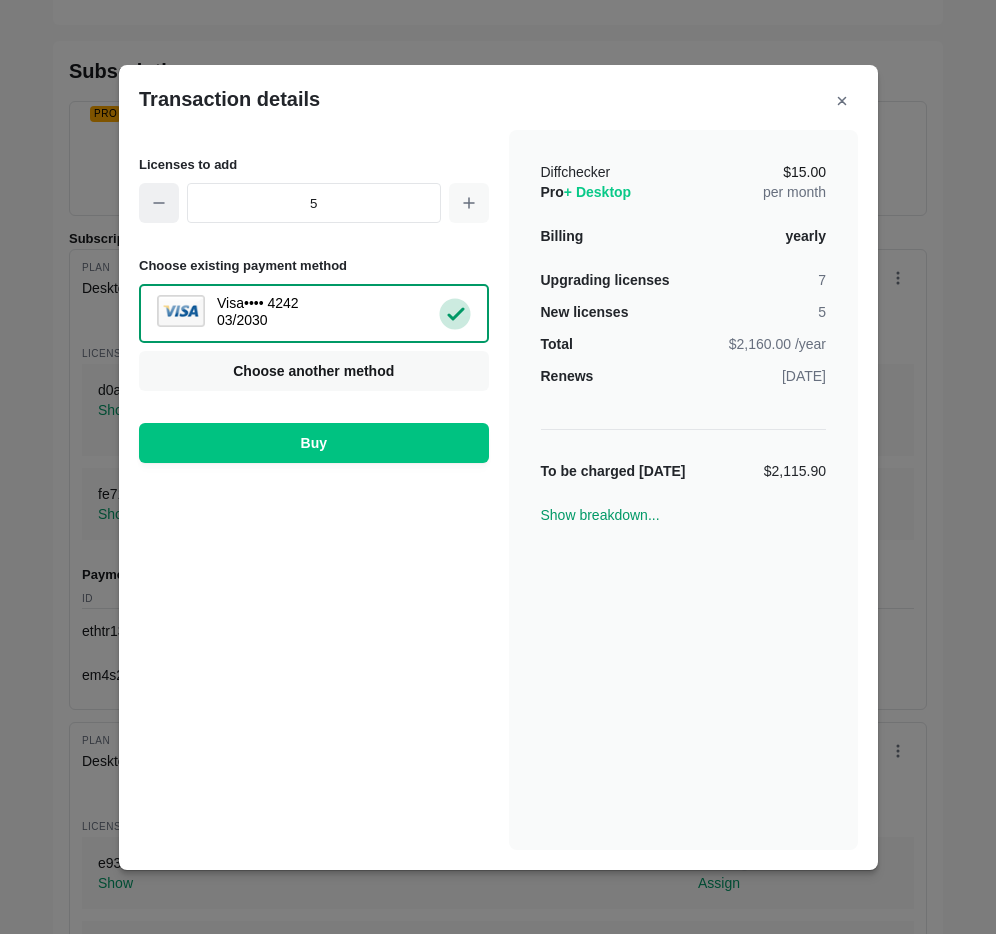 click at bounding box center [159, 203] 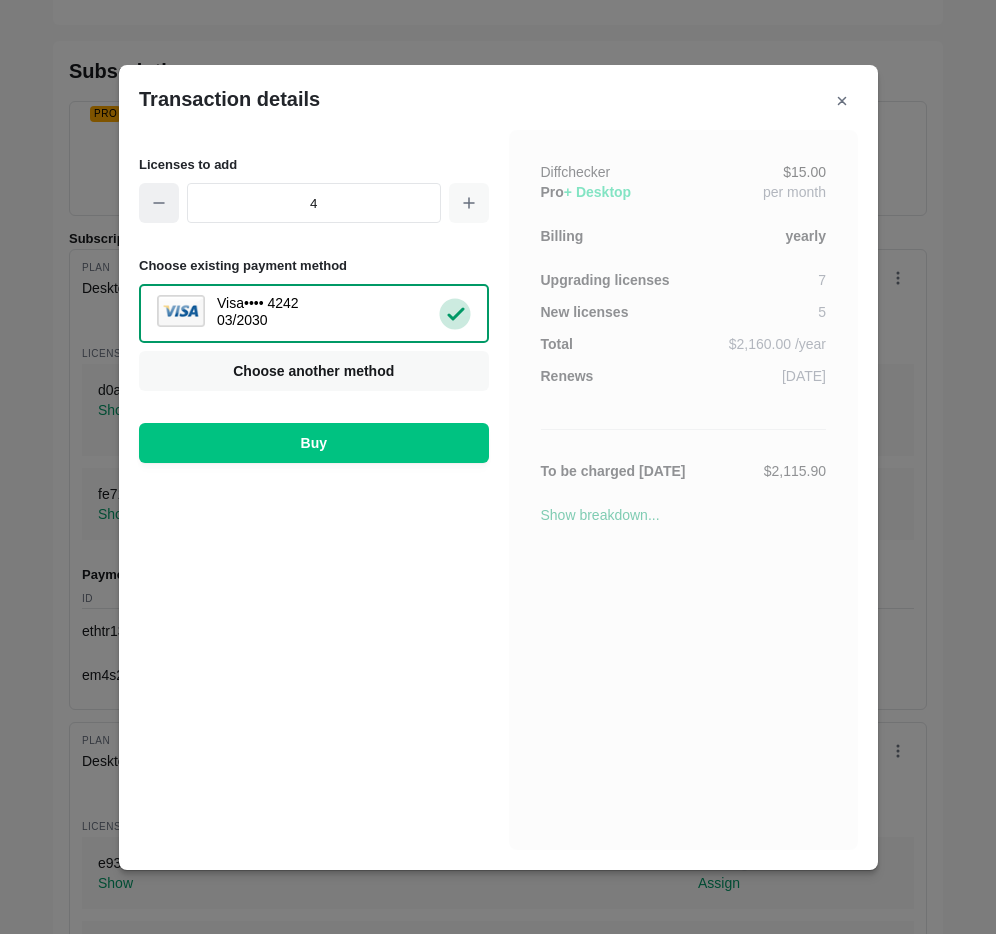 click at bounding box center [159, 203] 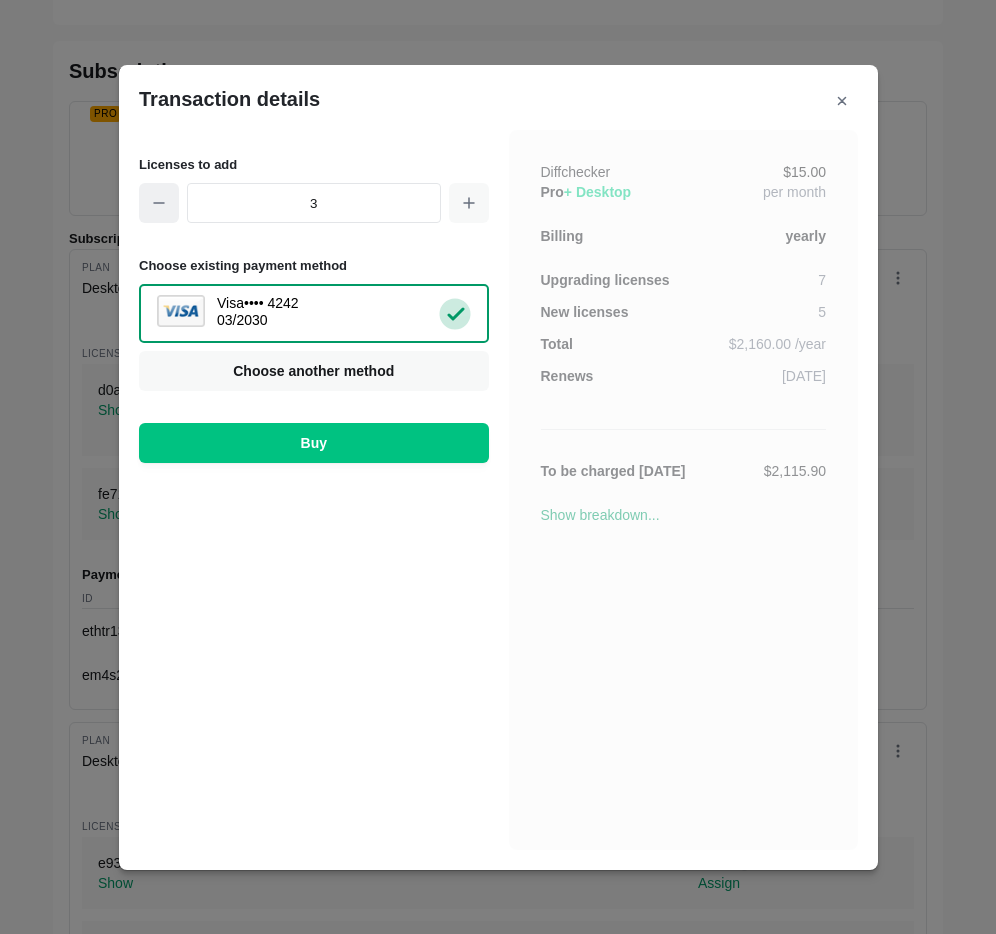 click at bounding box center [159, 203] 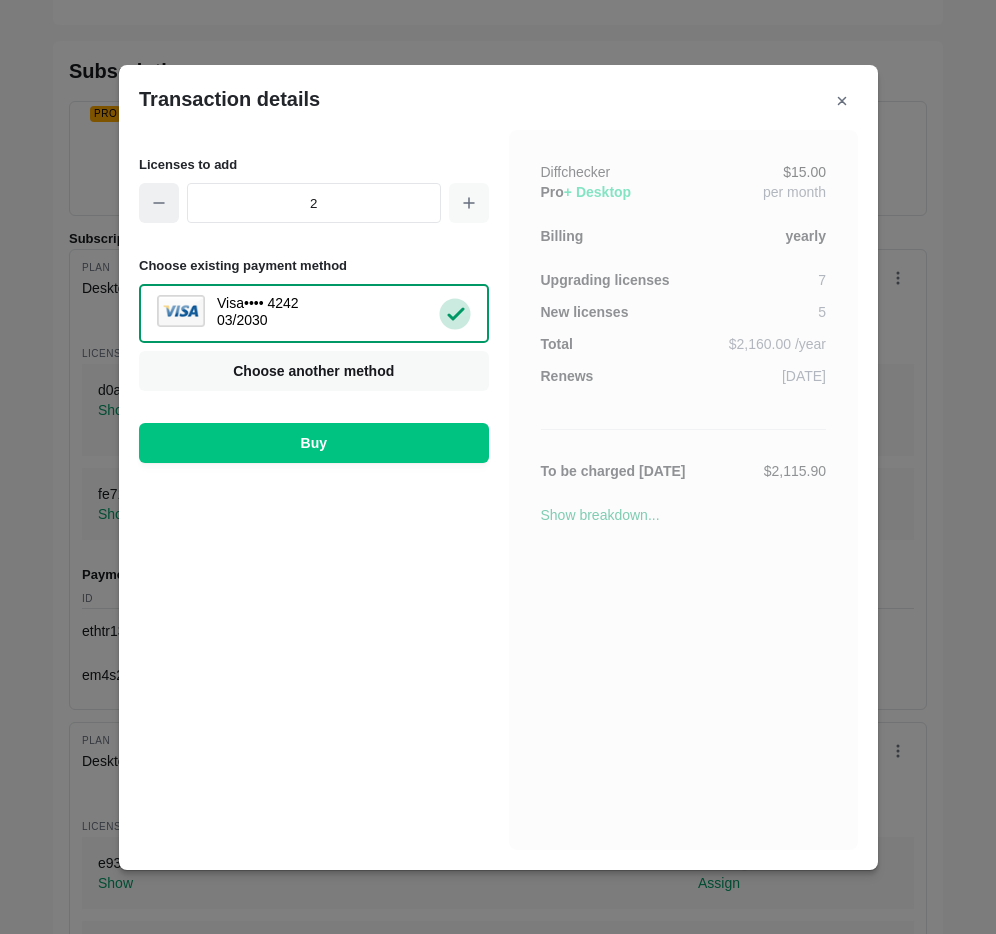 click at bounding box center (159, 203) 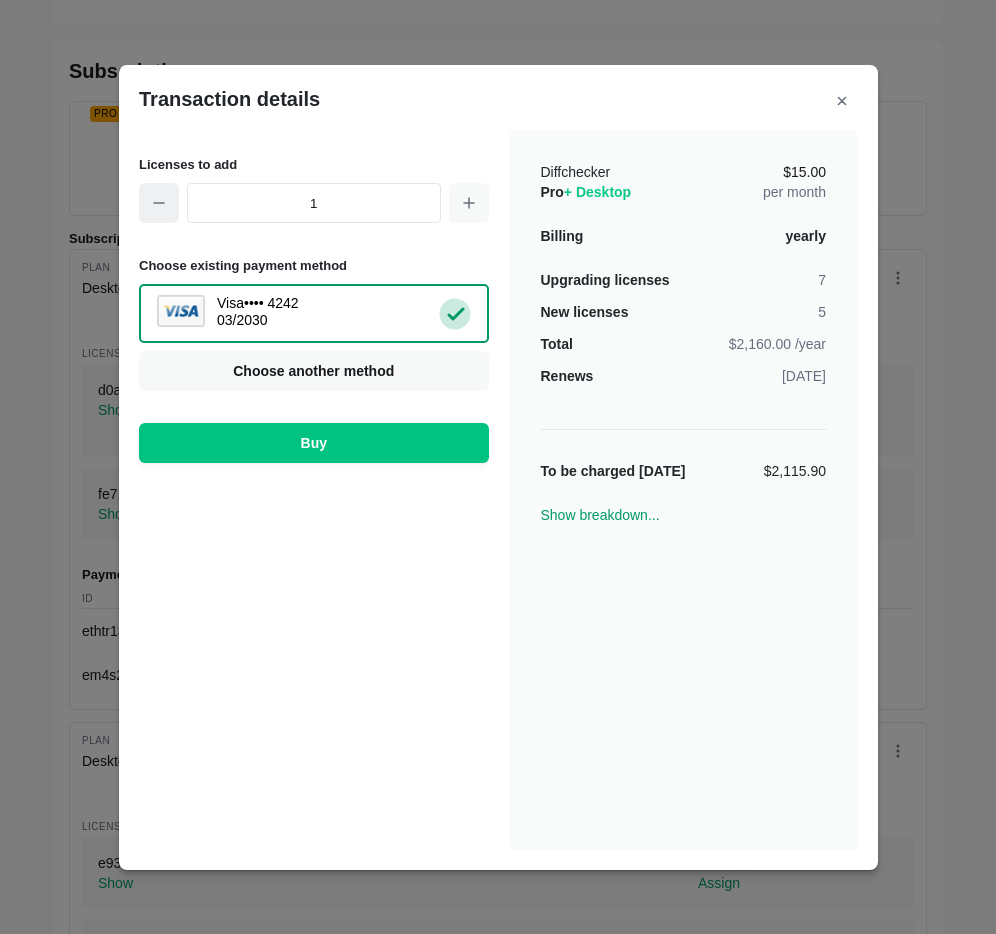 click at bounding box center (159, 203) 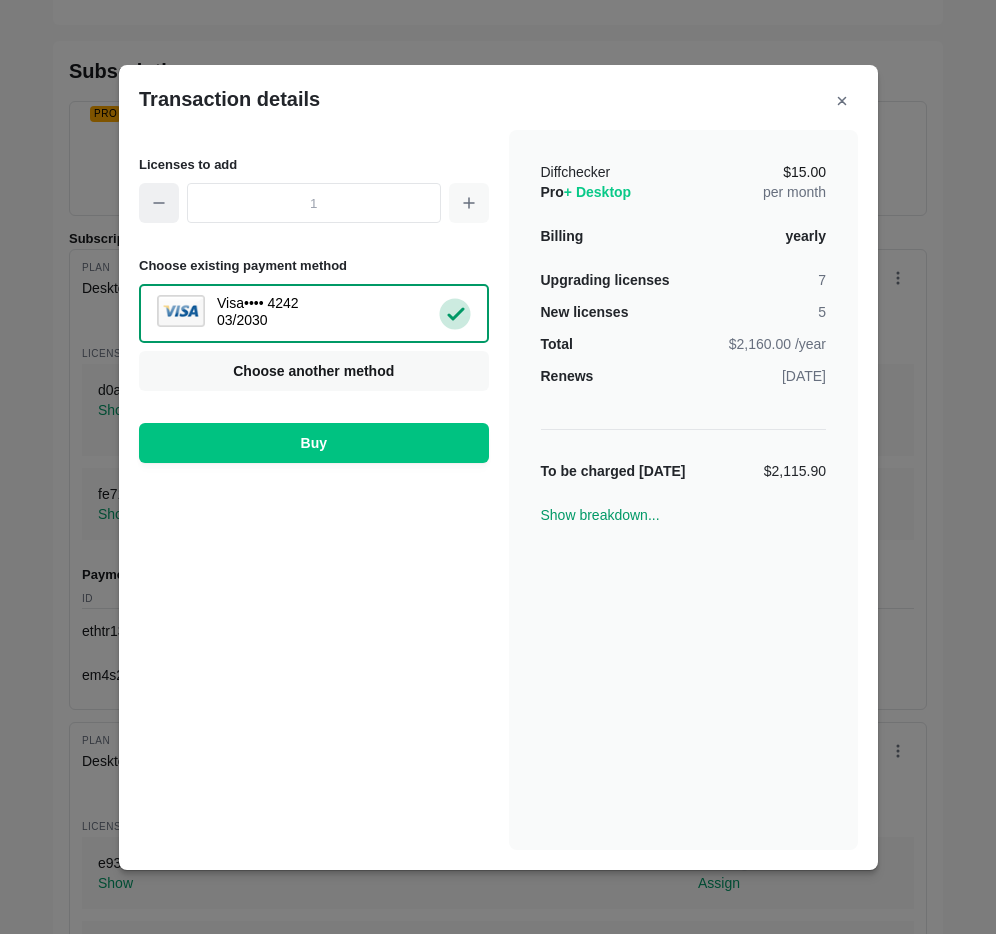 click at bounding box center [159, 203] 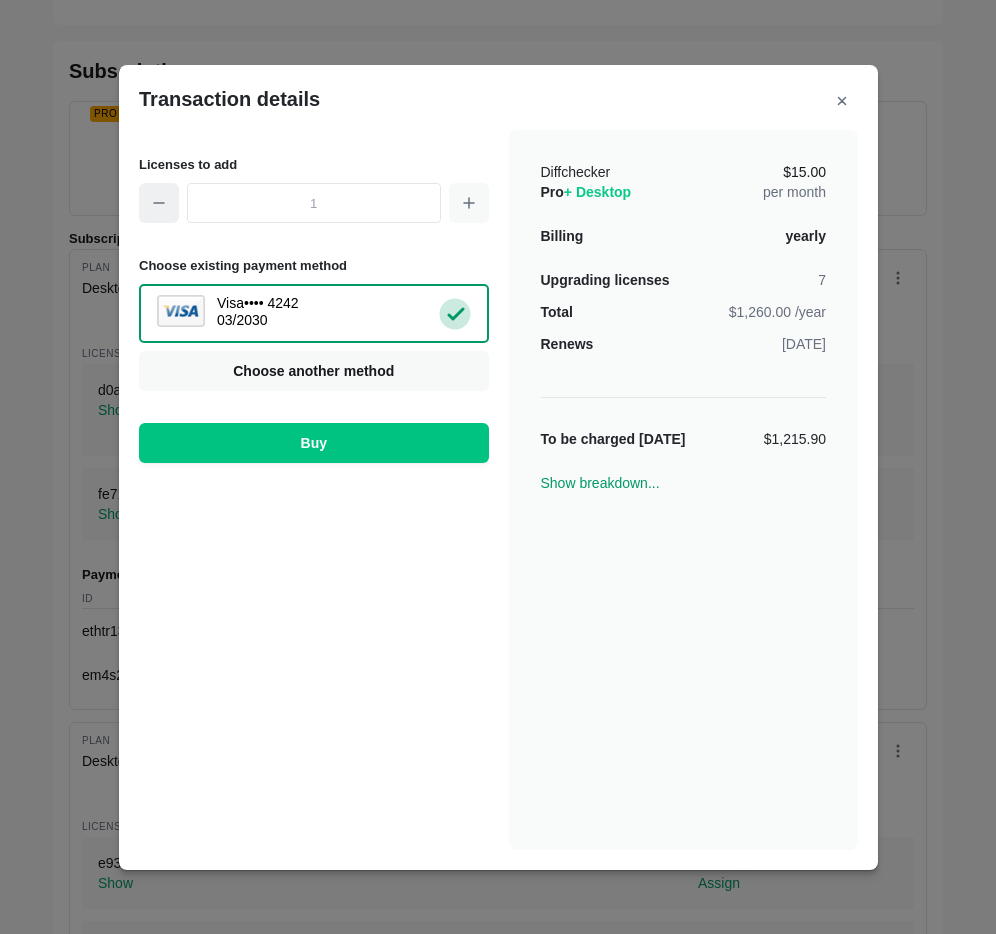 click at bounding box center [159, 203] 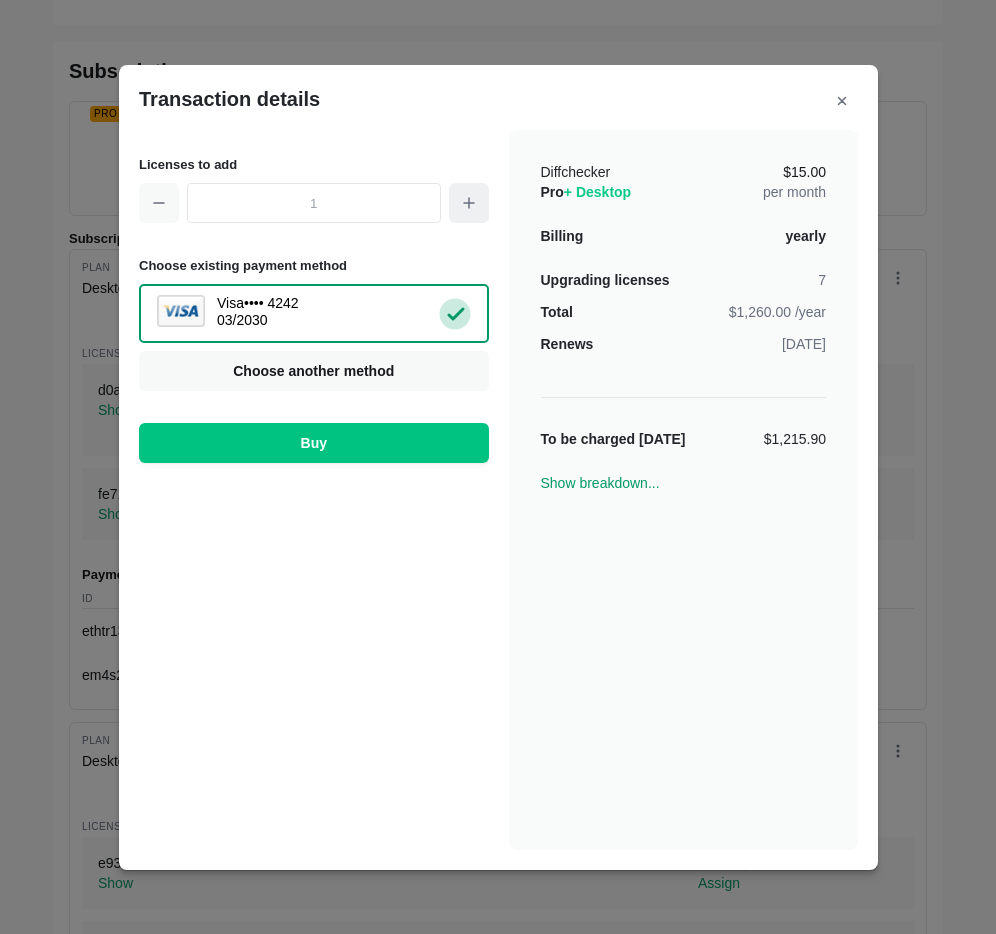 click 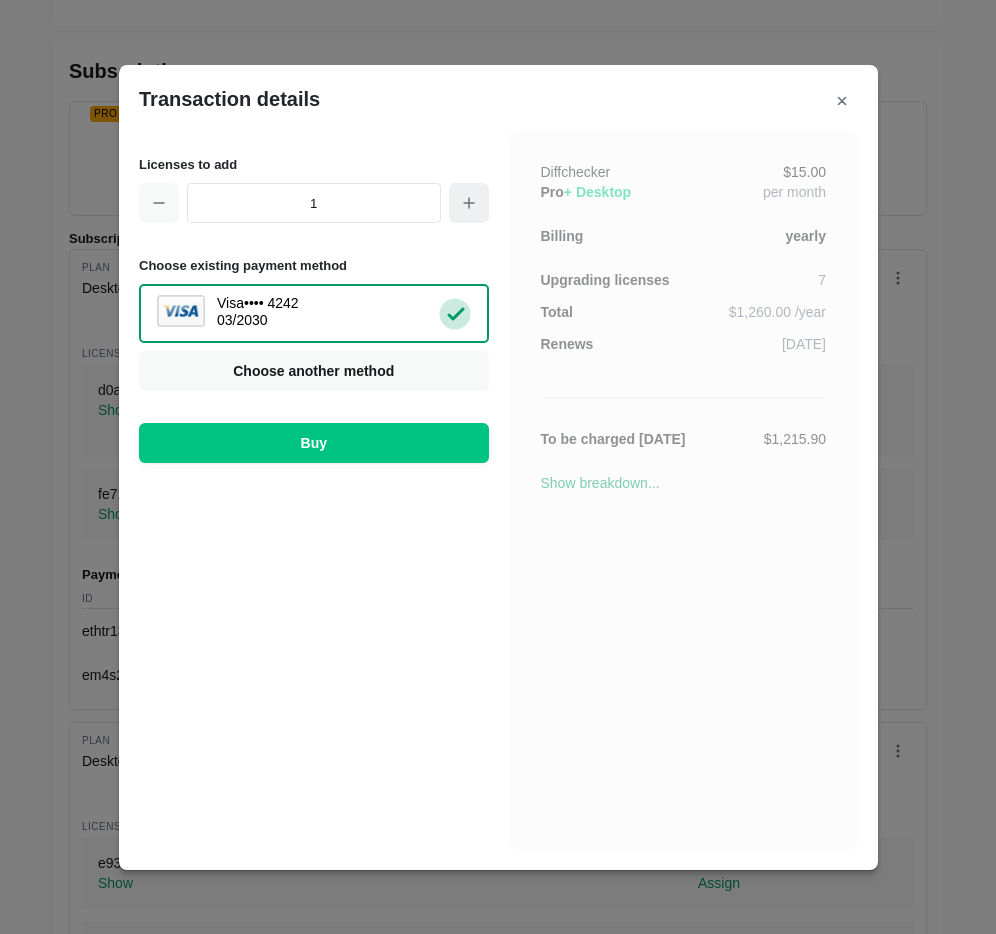 click 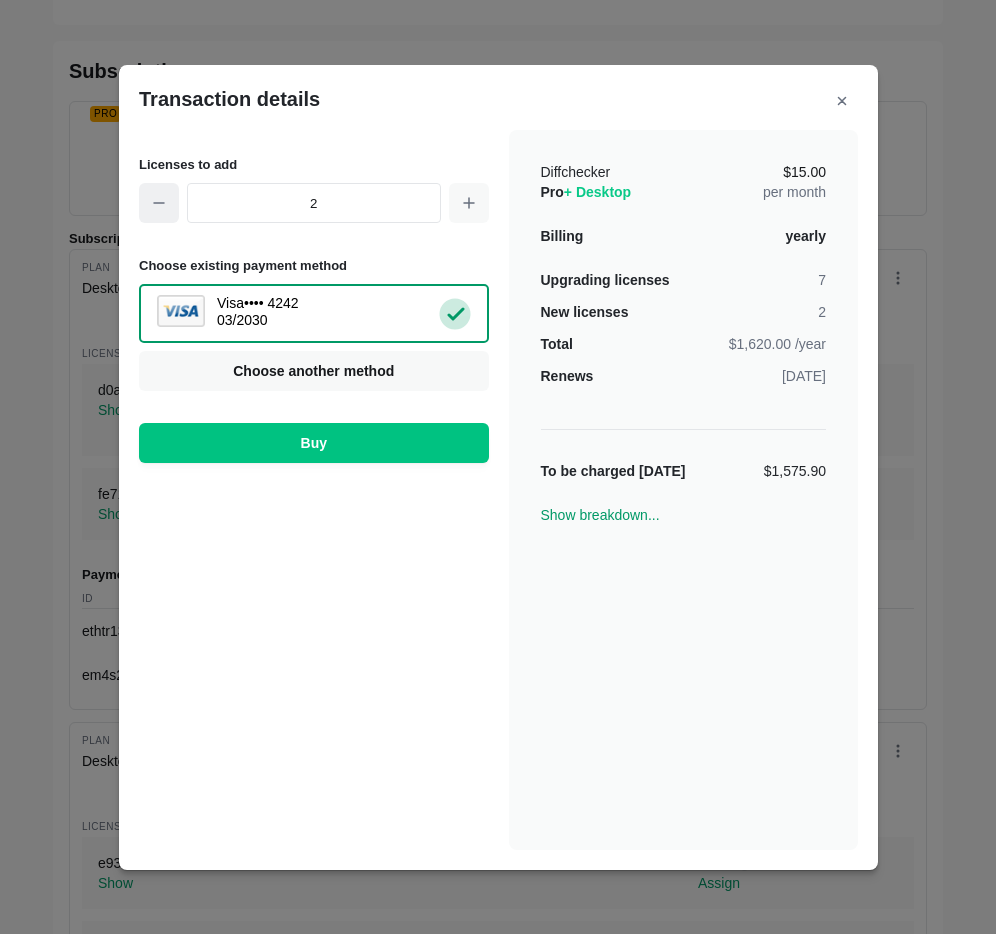 click at bounding box center [159, 203] 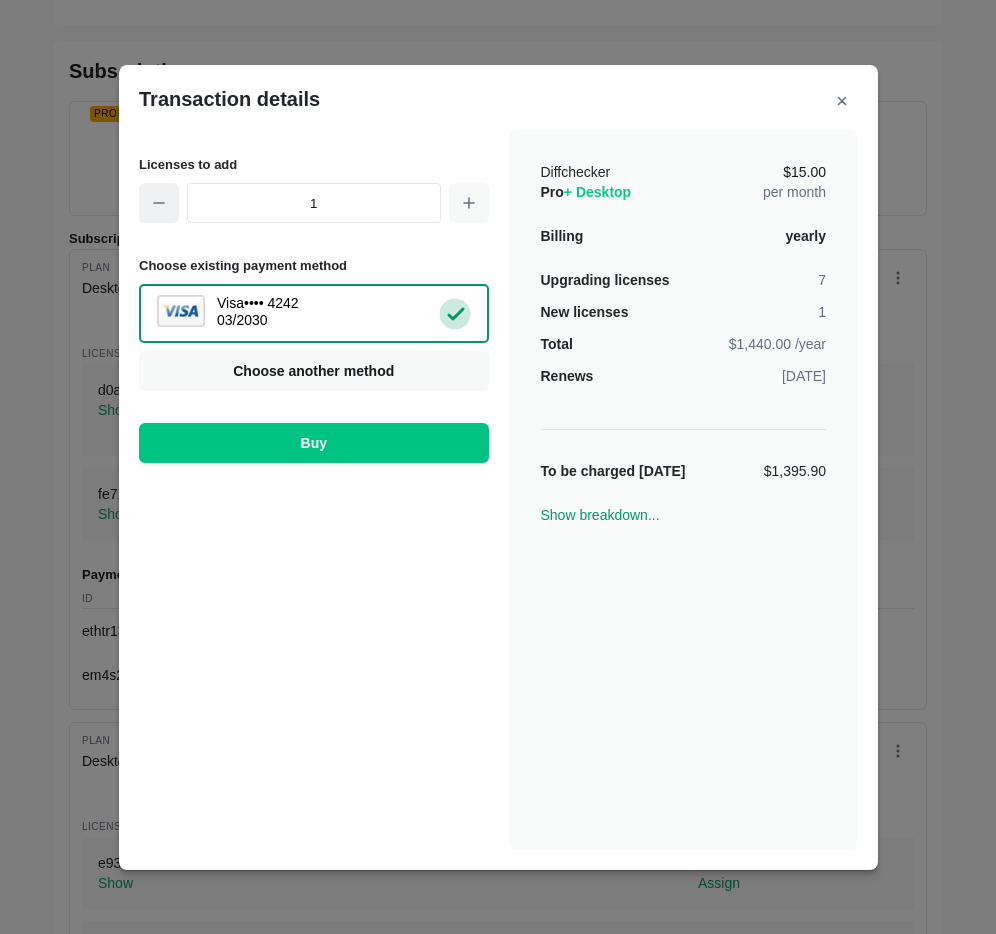 click at bounding box center (159, 203) 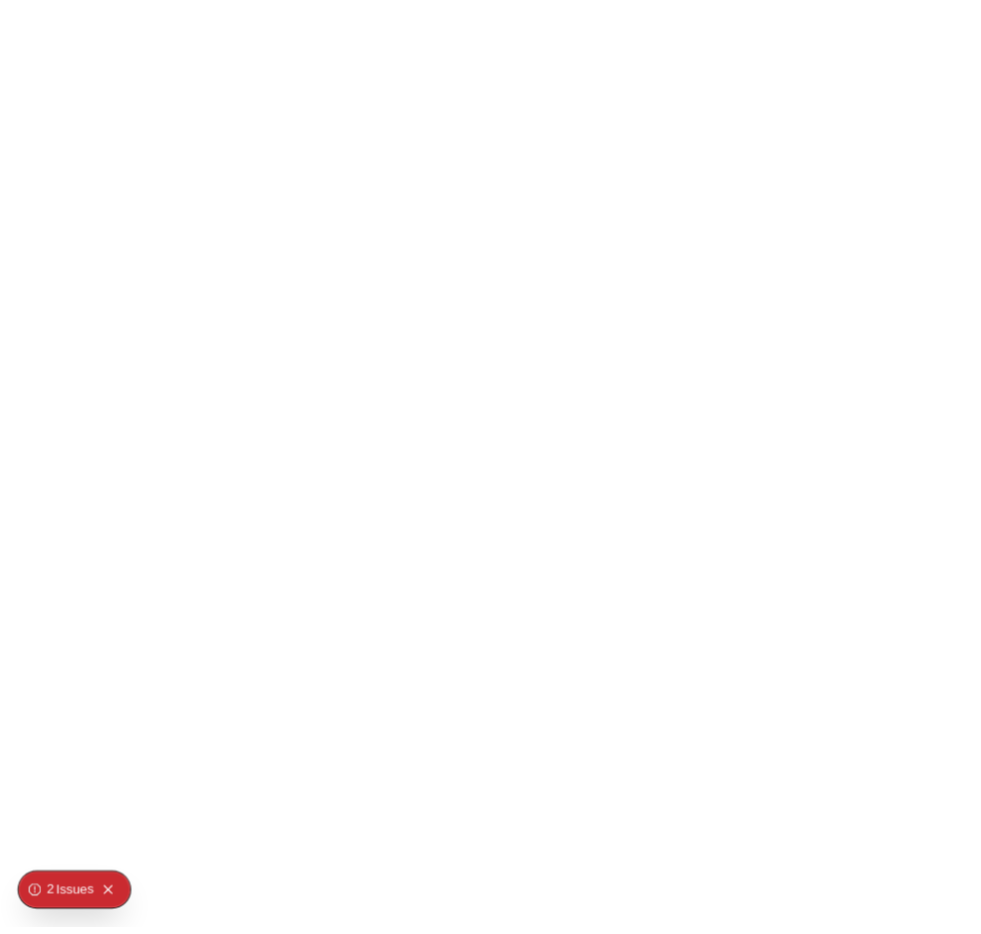 scroll, scrollTop: 0, scrollLeft: 0, axis: both 